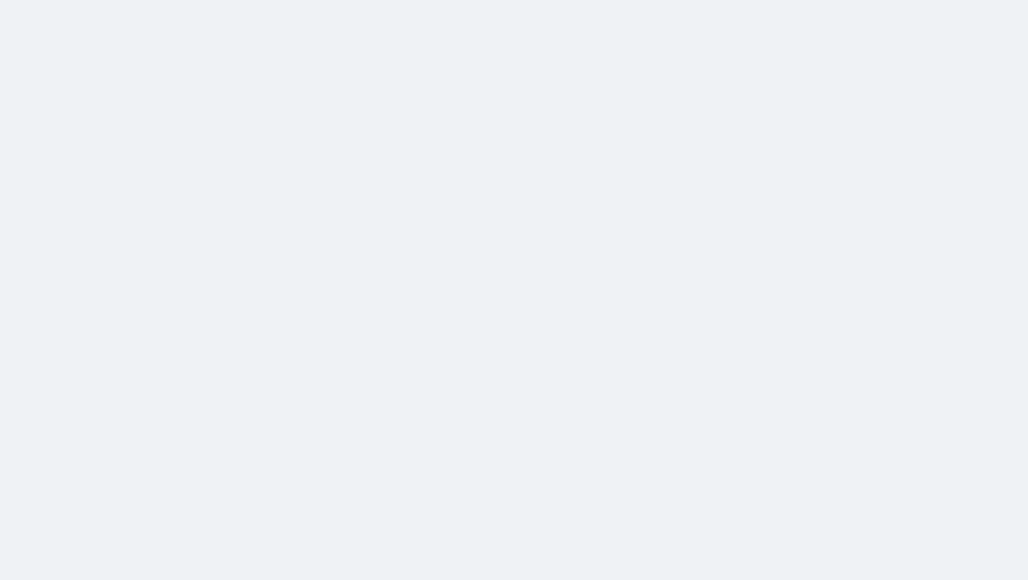 scroll, scrollTop: 0, scrollLeft: 0, axis: both 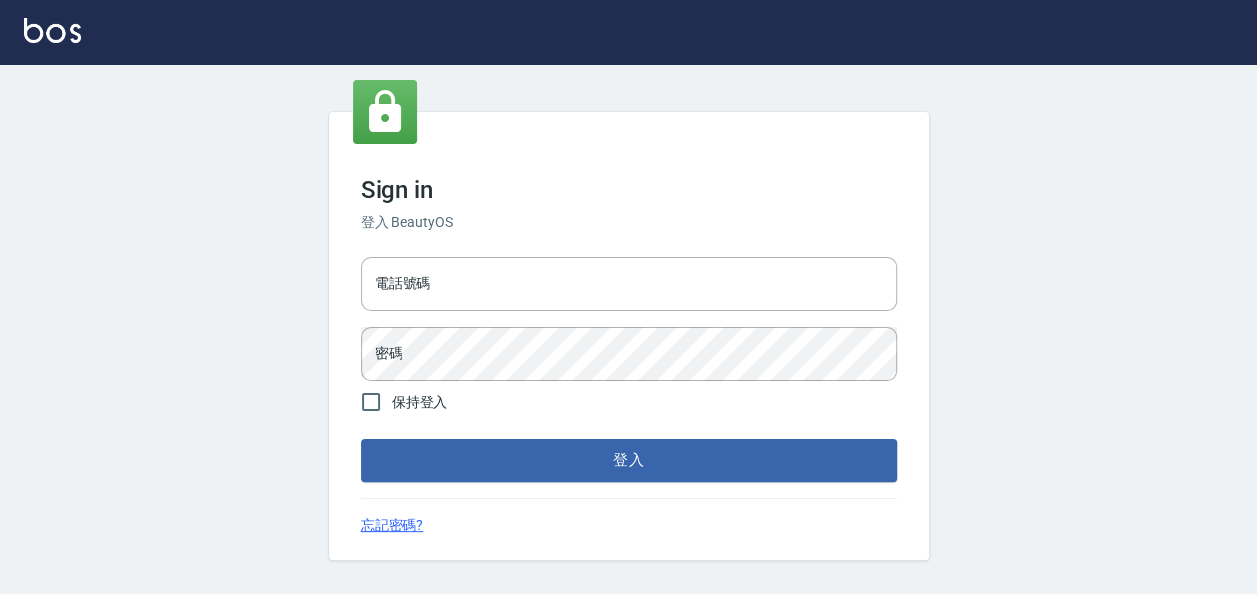 click on "電話號碼 電話號碼 密碼 密碼" at bounding box center (629, 319) 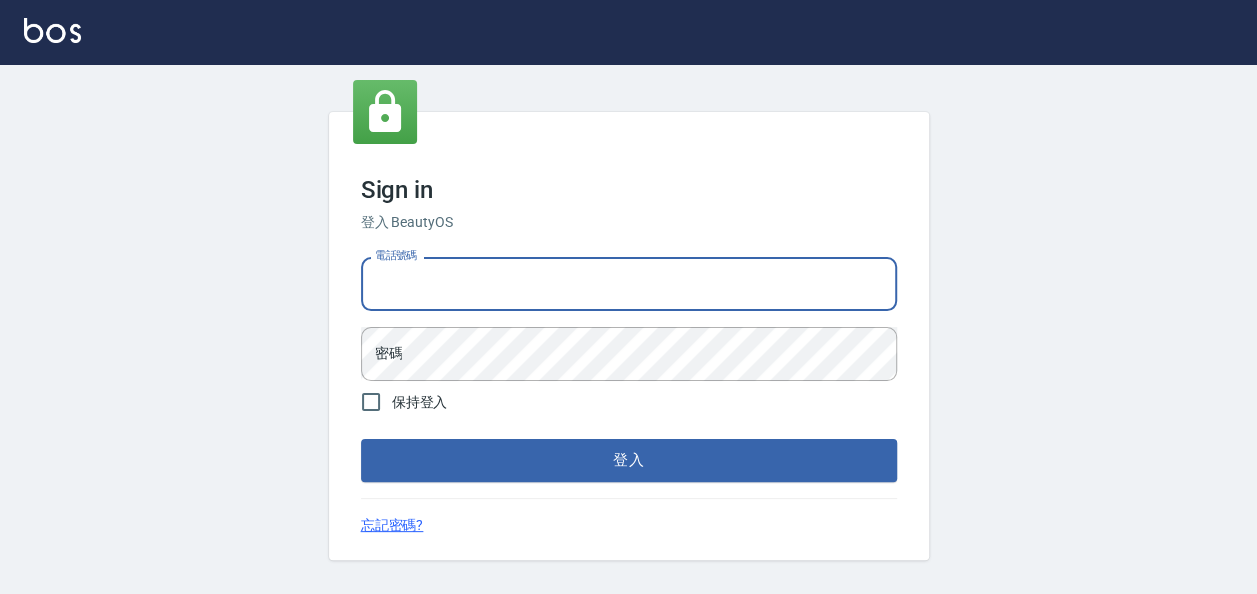 click on "電話號碼" at bounding box center (629, 284) 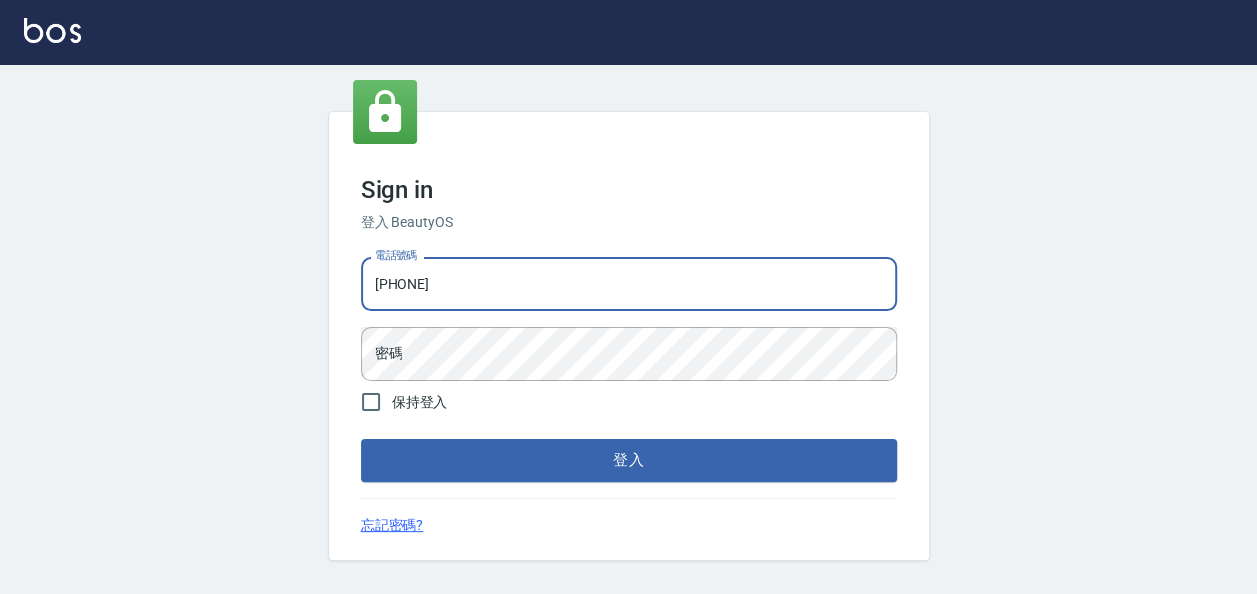 type on "[PHONE]" 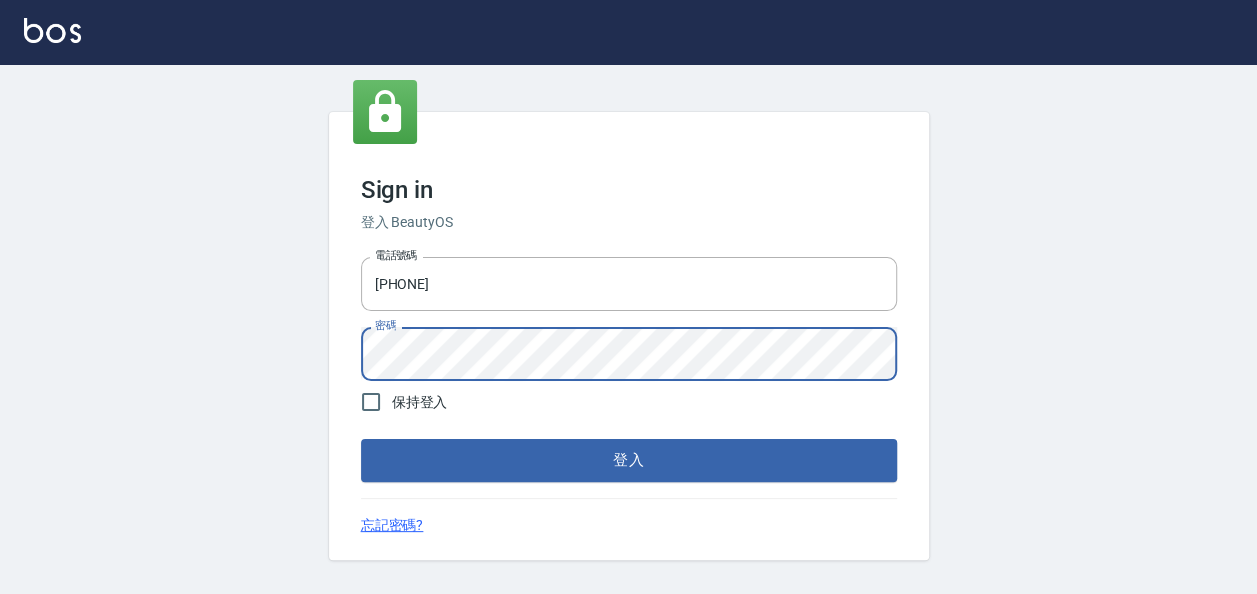 click on "登入" at bounding box center [629, 460] 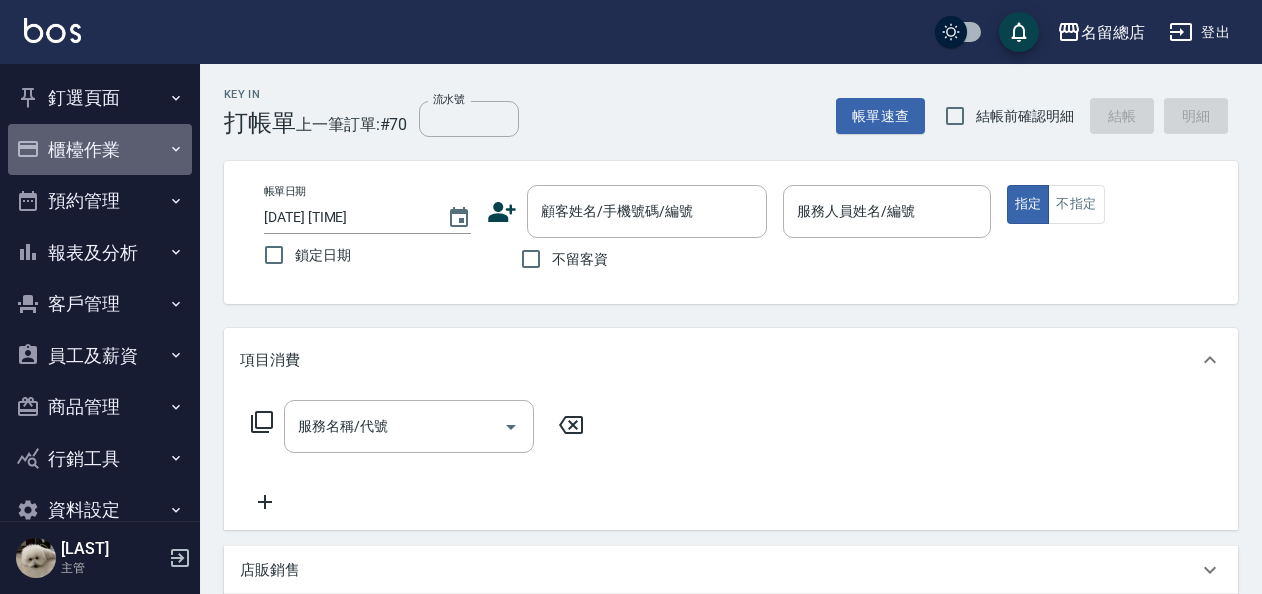 click on "櫃檯作業" at bounding box center [100, 150] 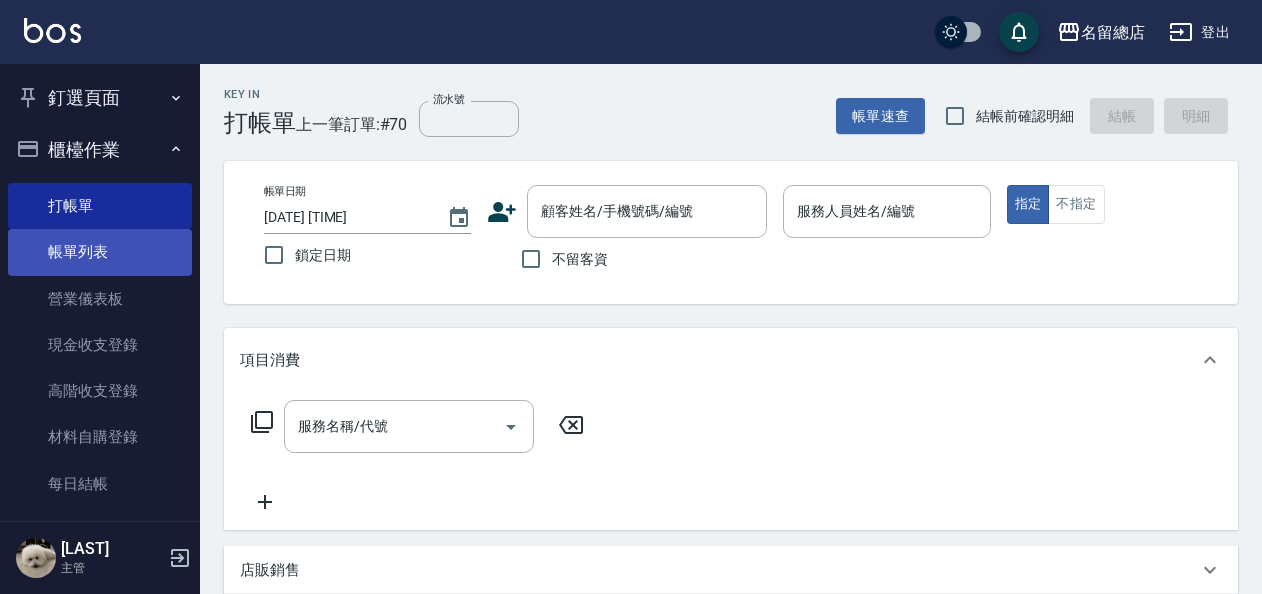 click on "帳單列表" at bounding box center [100, 252] 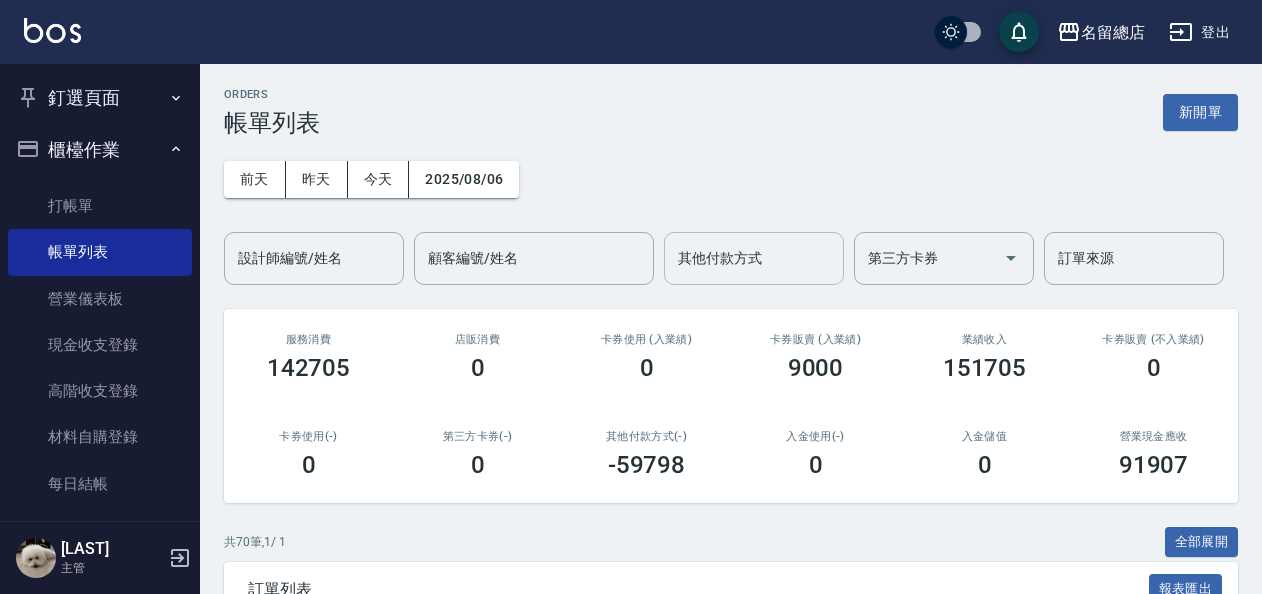 click on "其他付款方式" at bounding box center [754, 258] 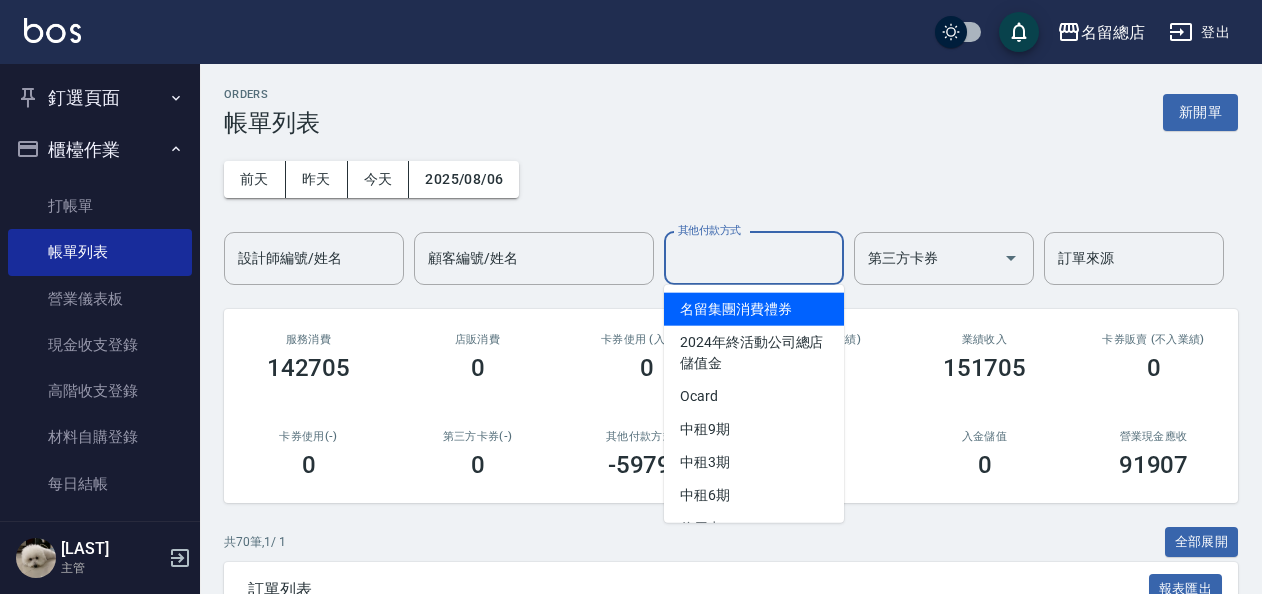 click on "其他付款方式" at bounding box center [754, 258] 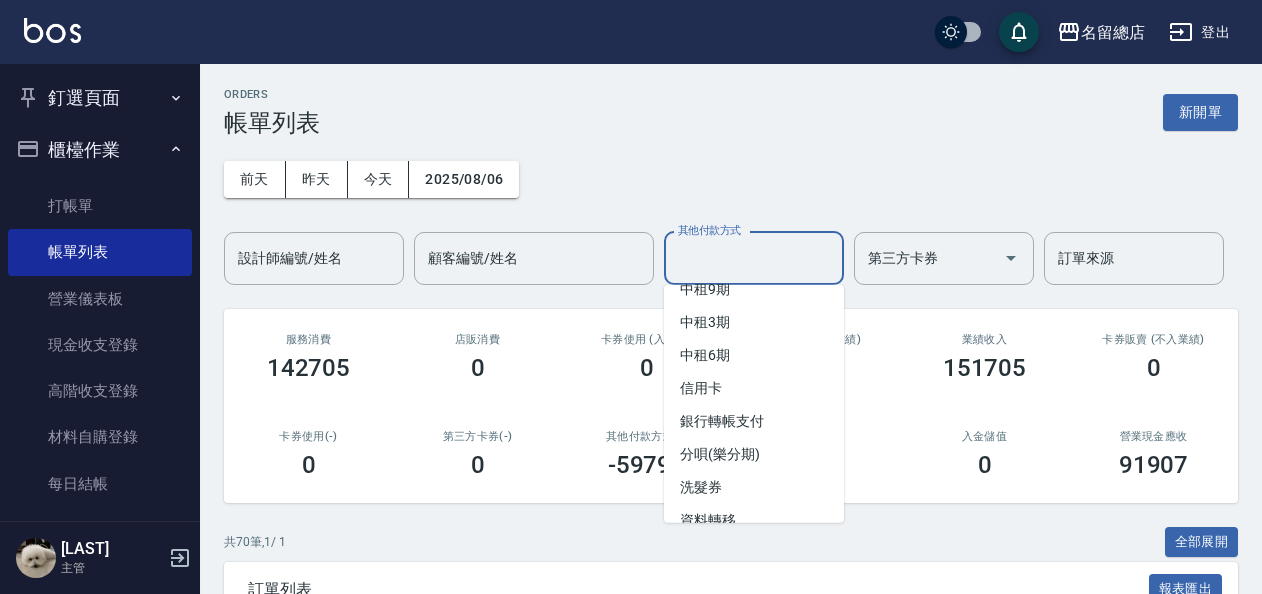 scroll, scrollTop: 162, scrollLeft: 0, axis: vertical 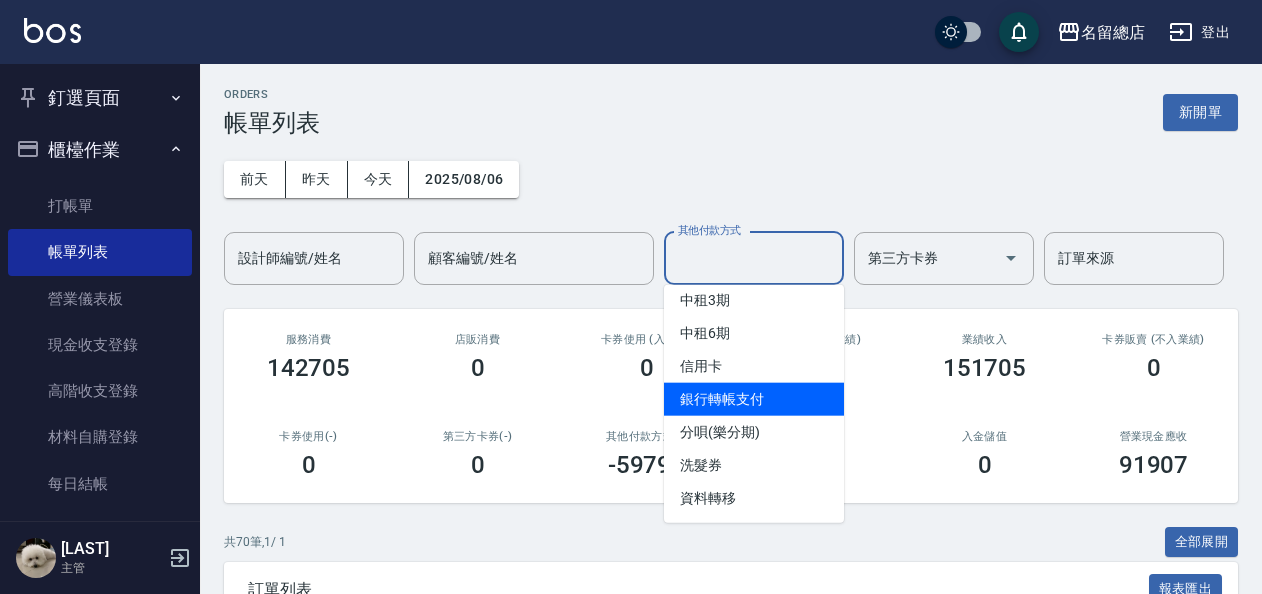 click on "銀行轉帳支付" at bounding box center (754, 399) 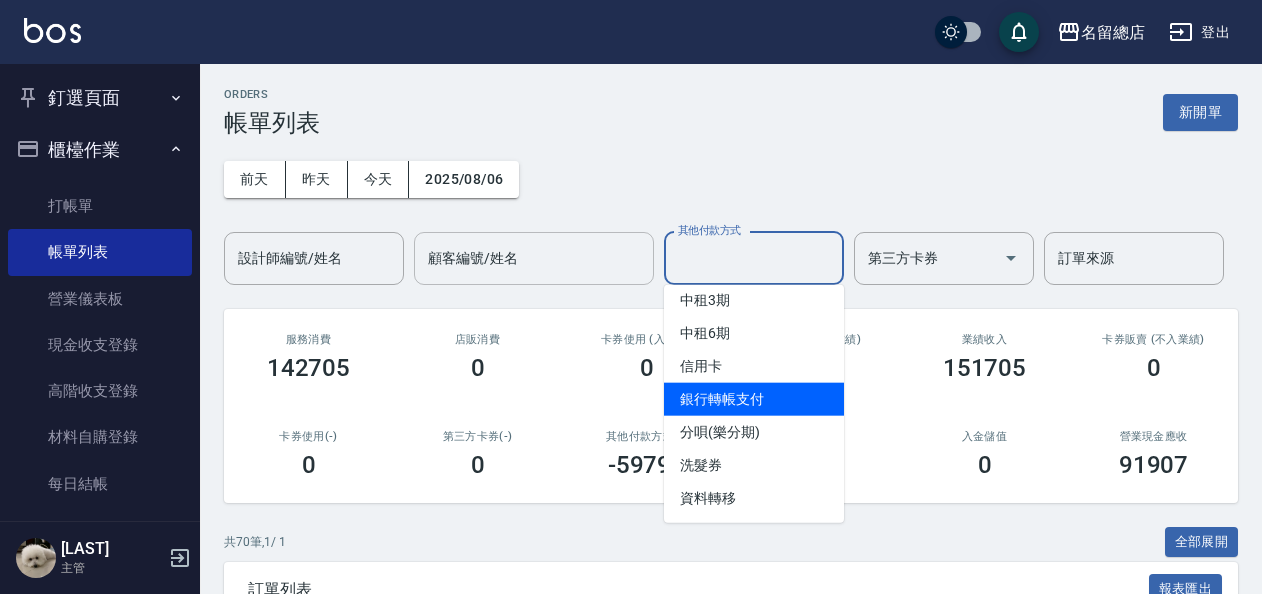 type on "銀行轉帳支付" 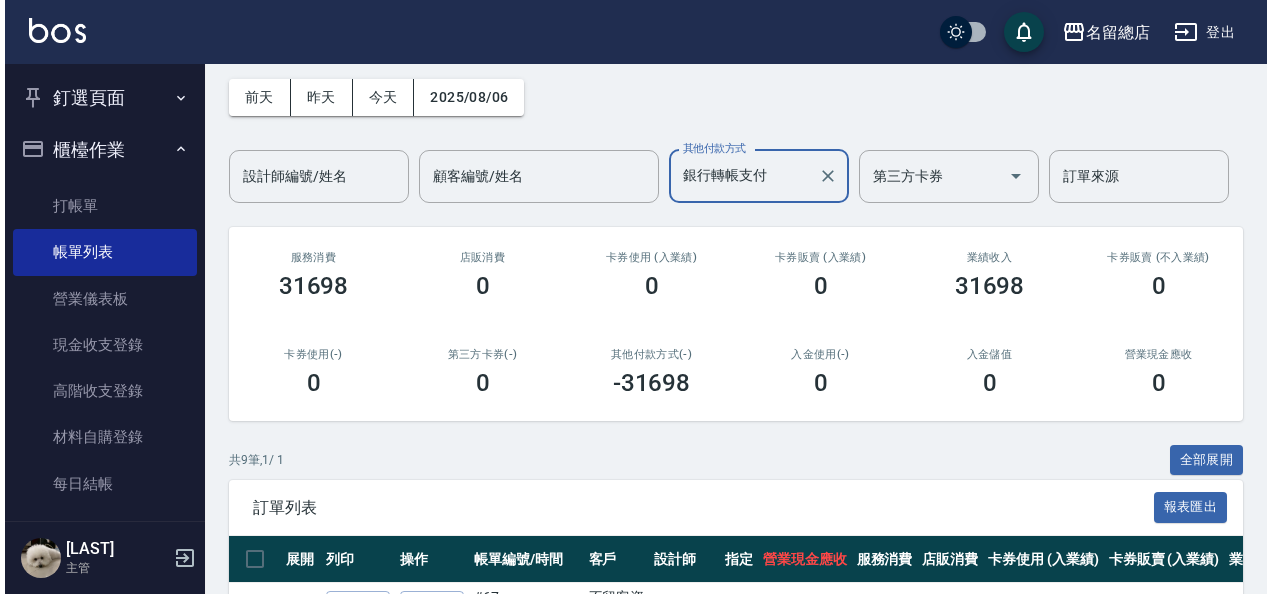 scroll, scrollTop: 100, scrollLeft: 0, axis: vertical 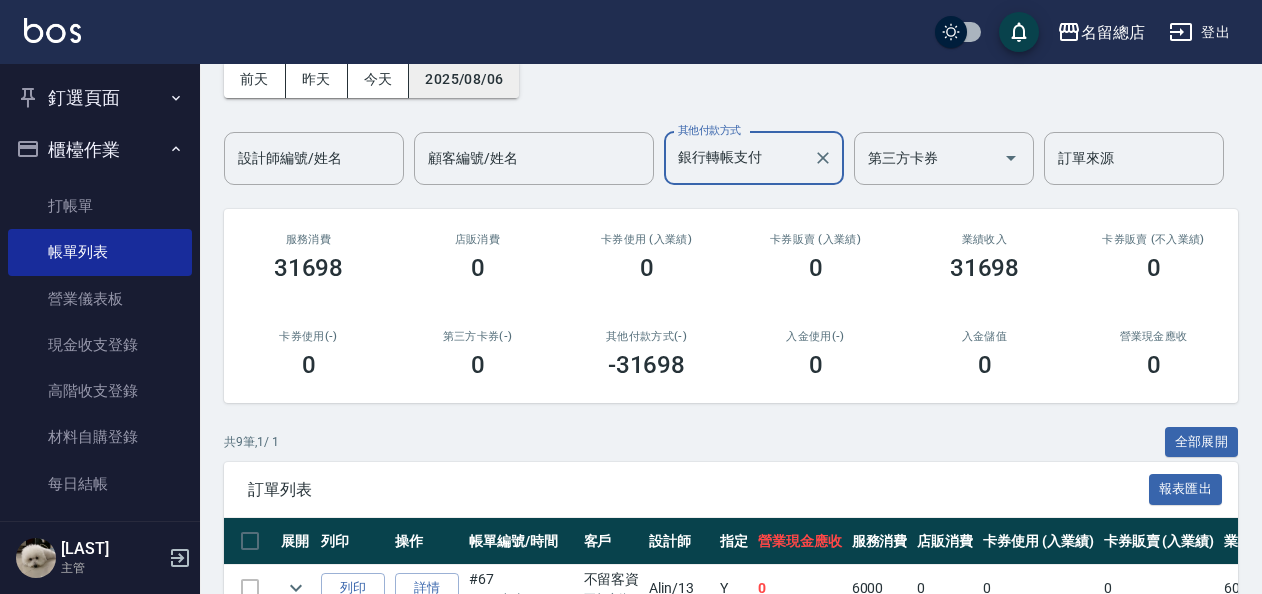 click on "2025/08/06" at bounding box center (464, 79) 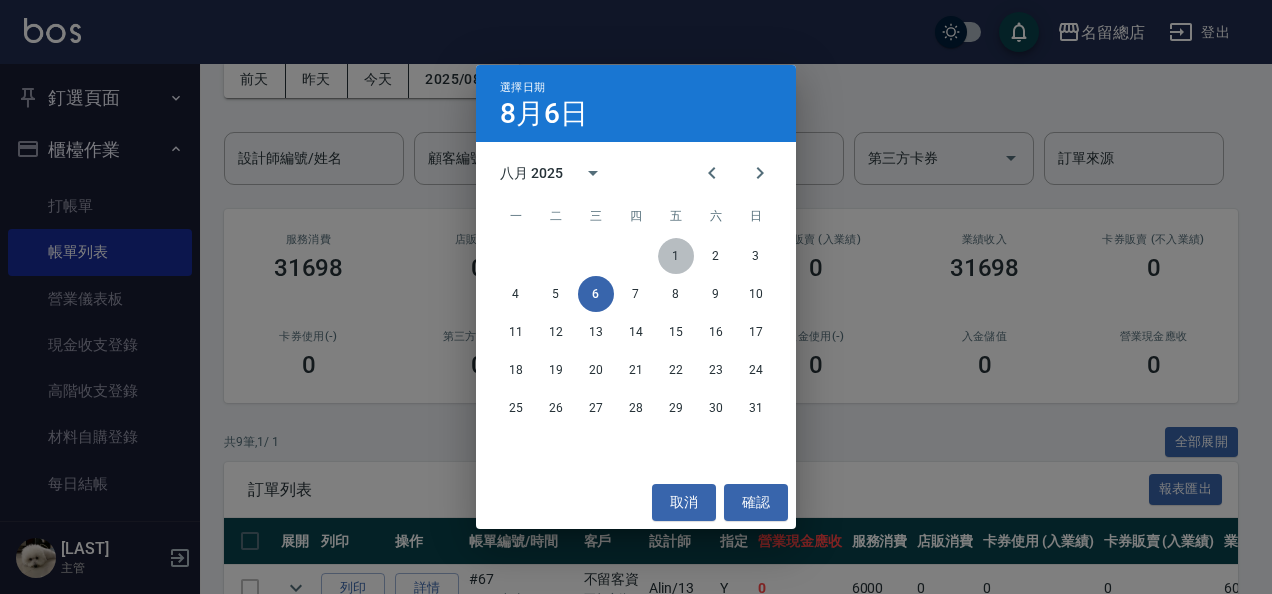 click on "1" at bounding box center [676, 256] 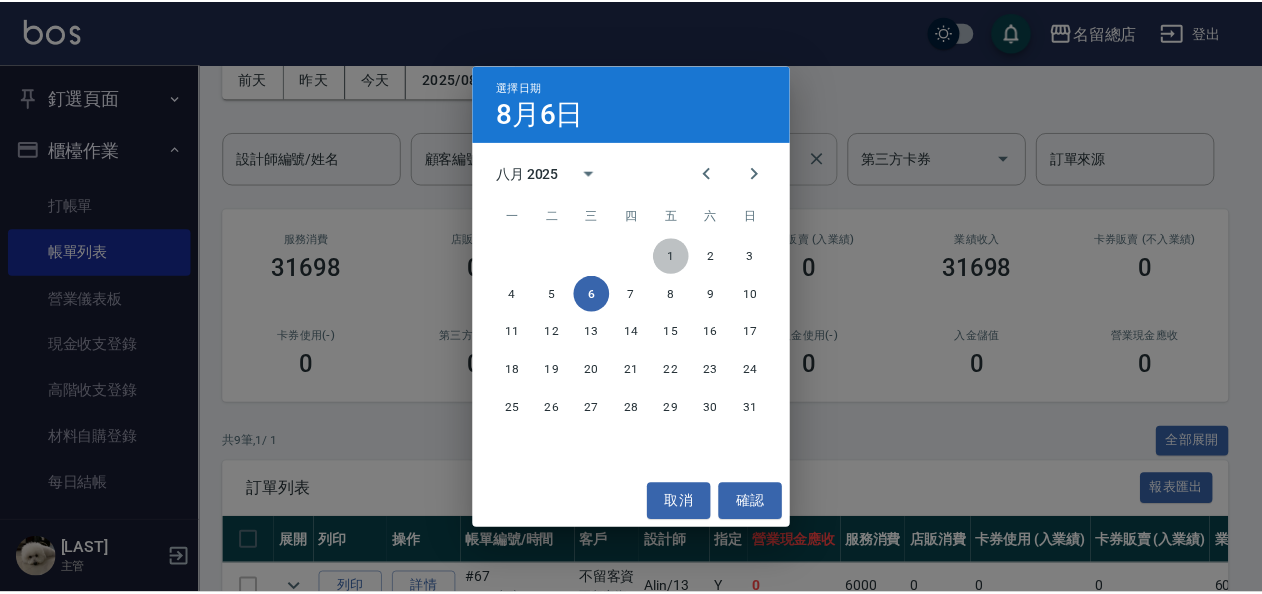 scroll, scrollTop: 0, scrollLeft: 0, axis: both 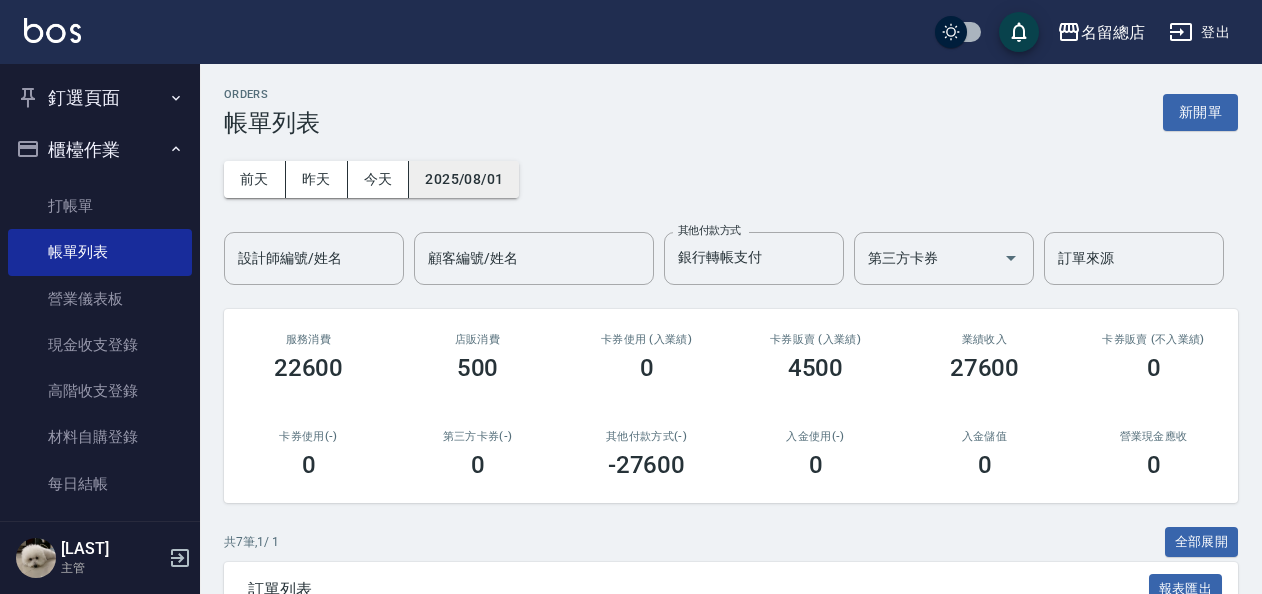 click on "2025/08/01" at bounding box center [464, 179] 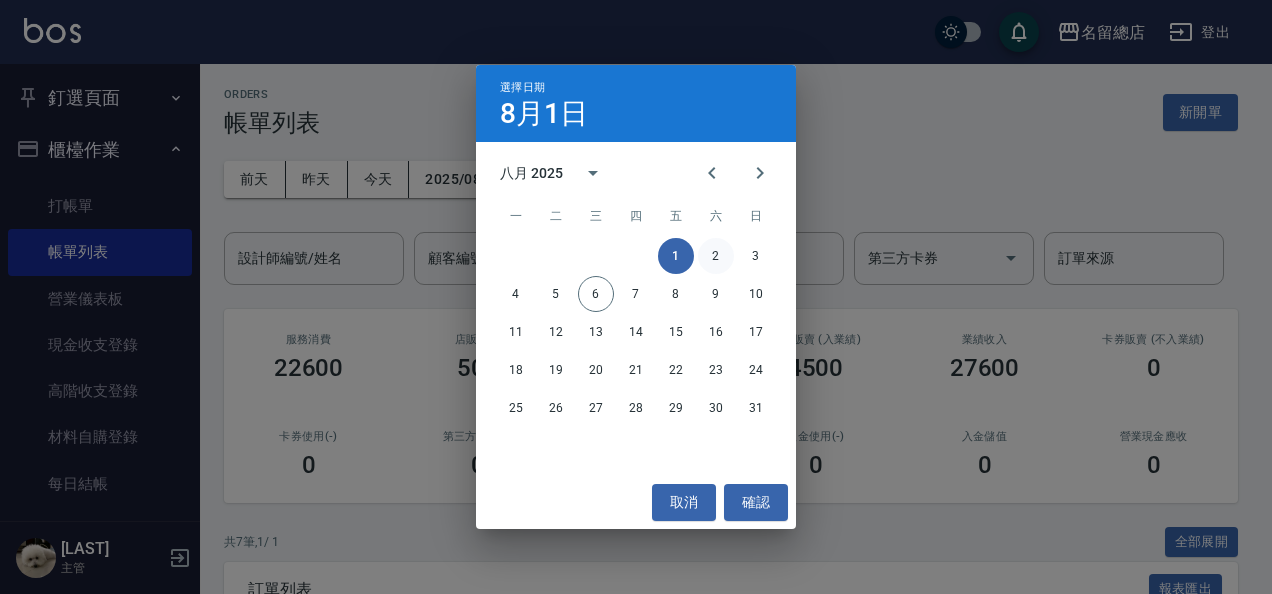 click on "2" at bounding box center (716, 256) 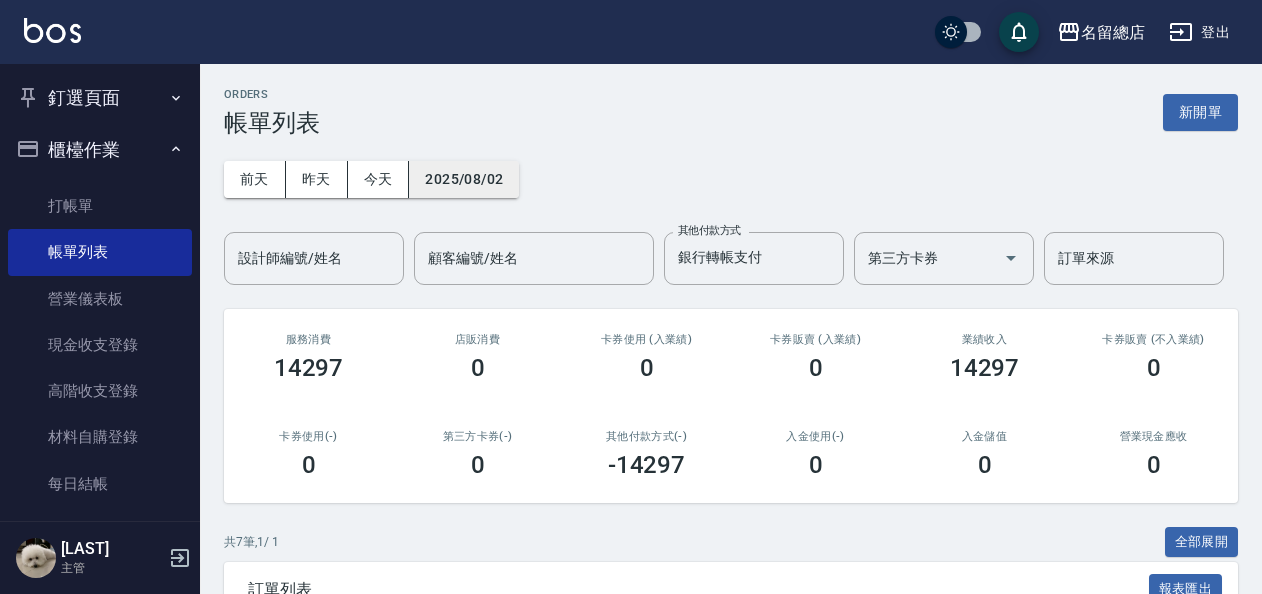 click on "2025/08/02" at bounding box center [464, 179] 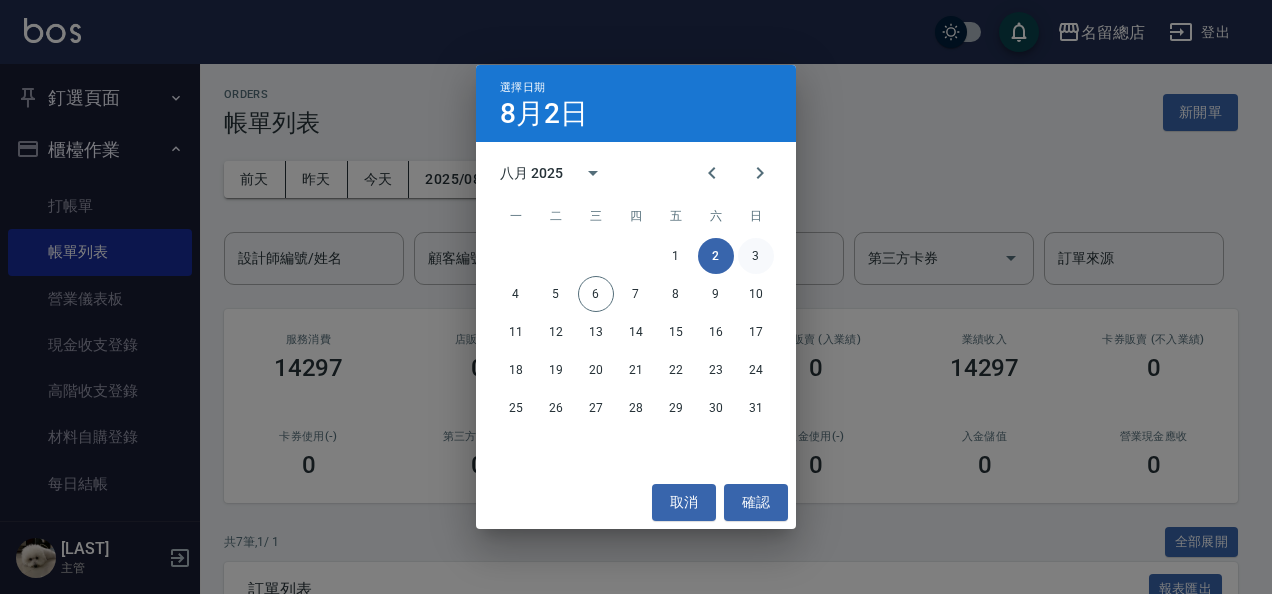 click on "3" at bounding box center (756, 256) 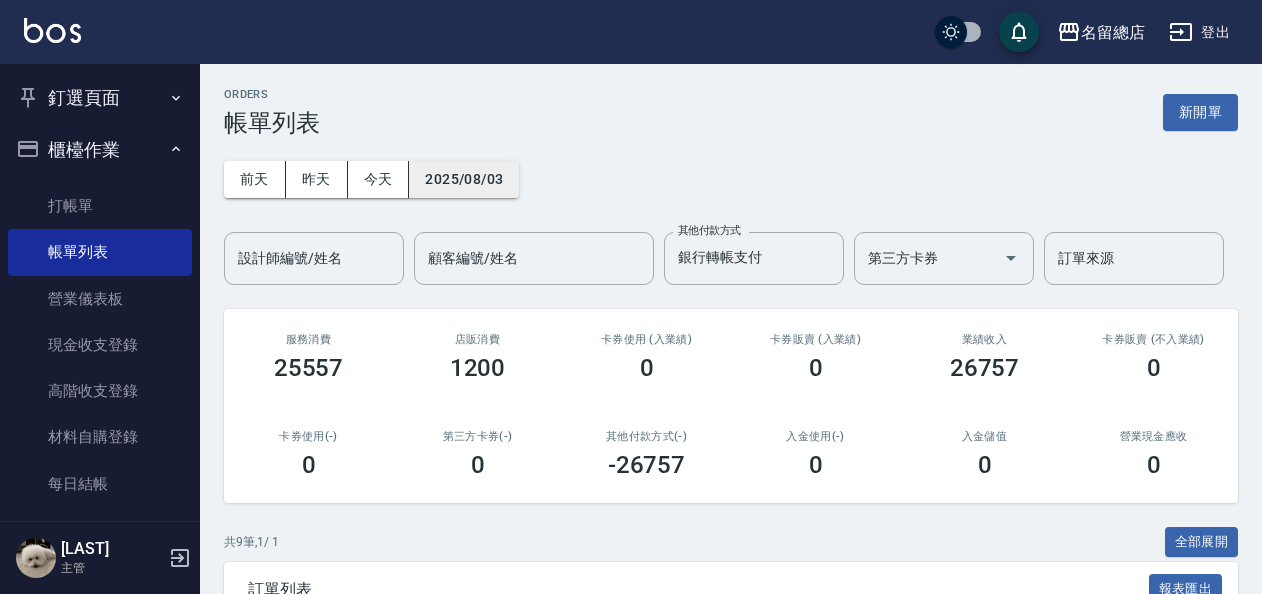 click on "2025/08/03" at bounding box center (464, 179) 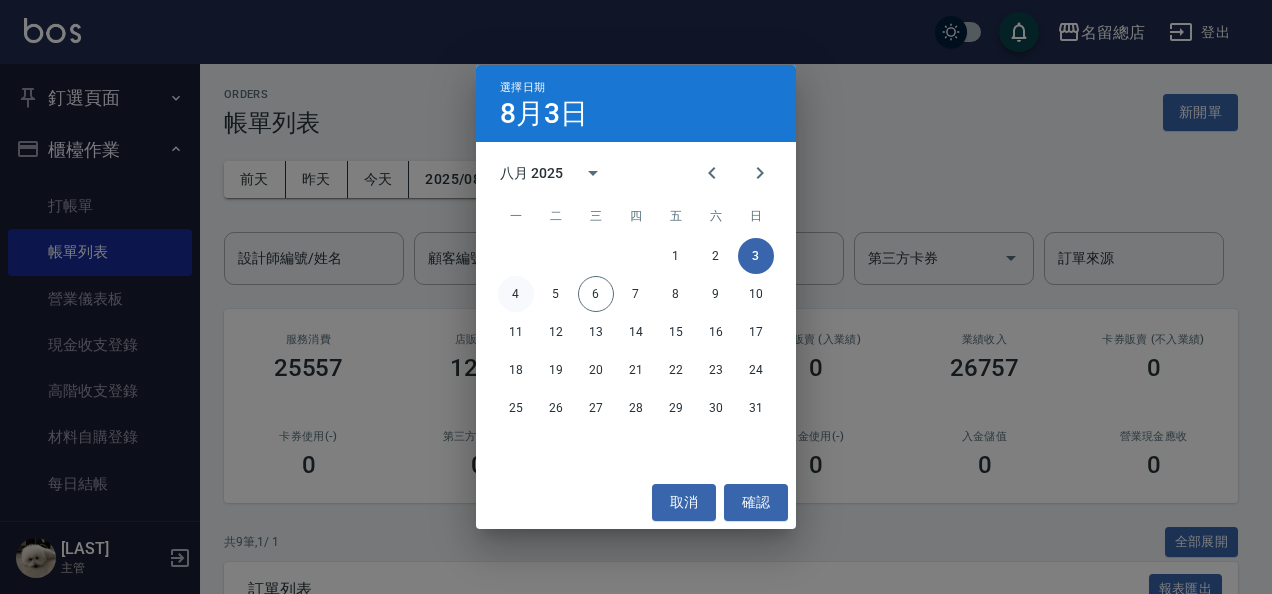 click on "4" at bounding box center (516, 294) 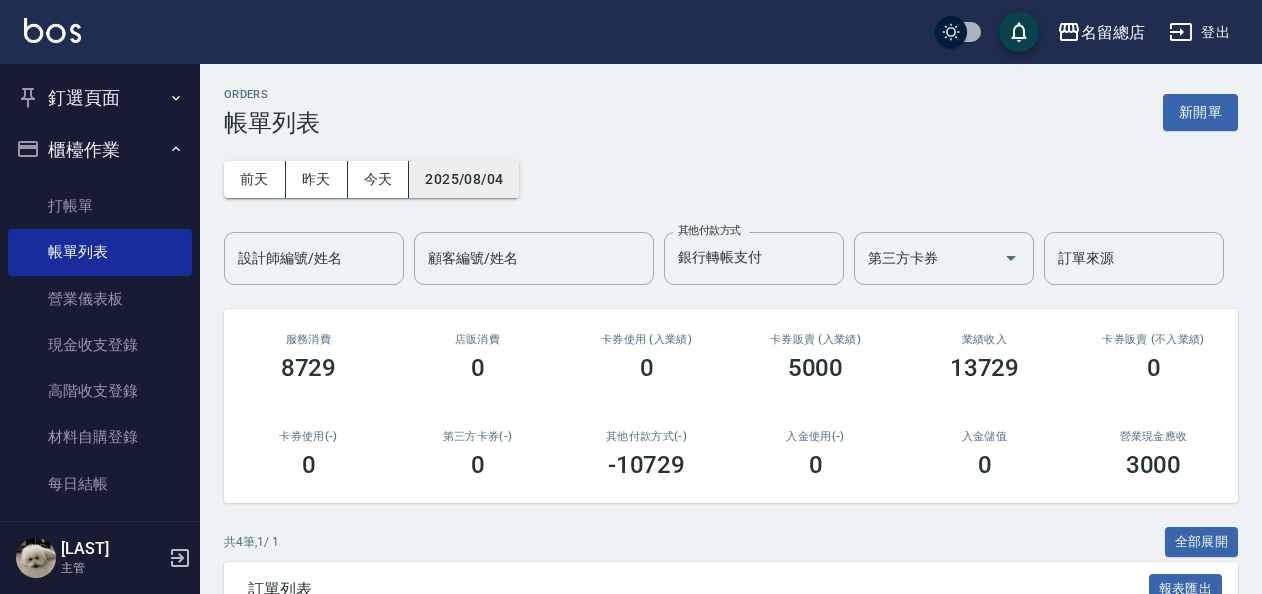 click on "2025/08/04" at bounding box center (464, 179) 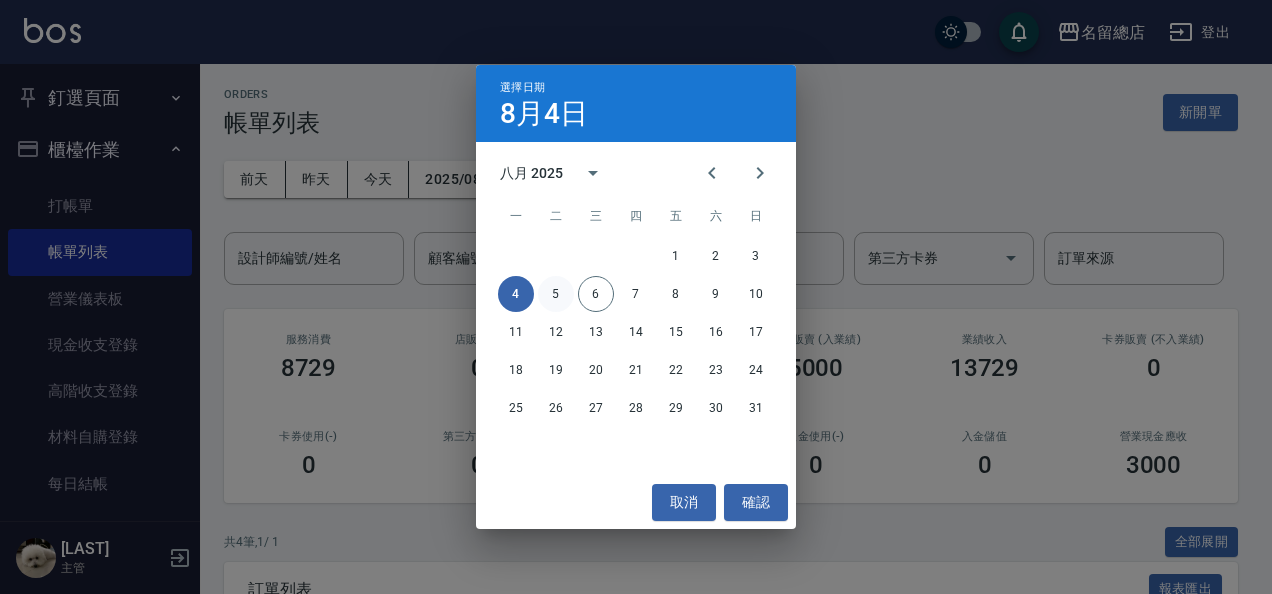 click on "5" at bounding box center [556, 294] 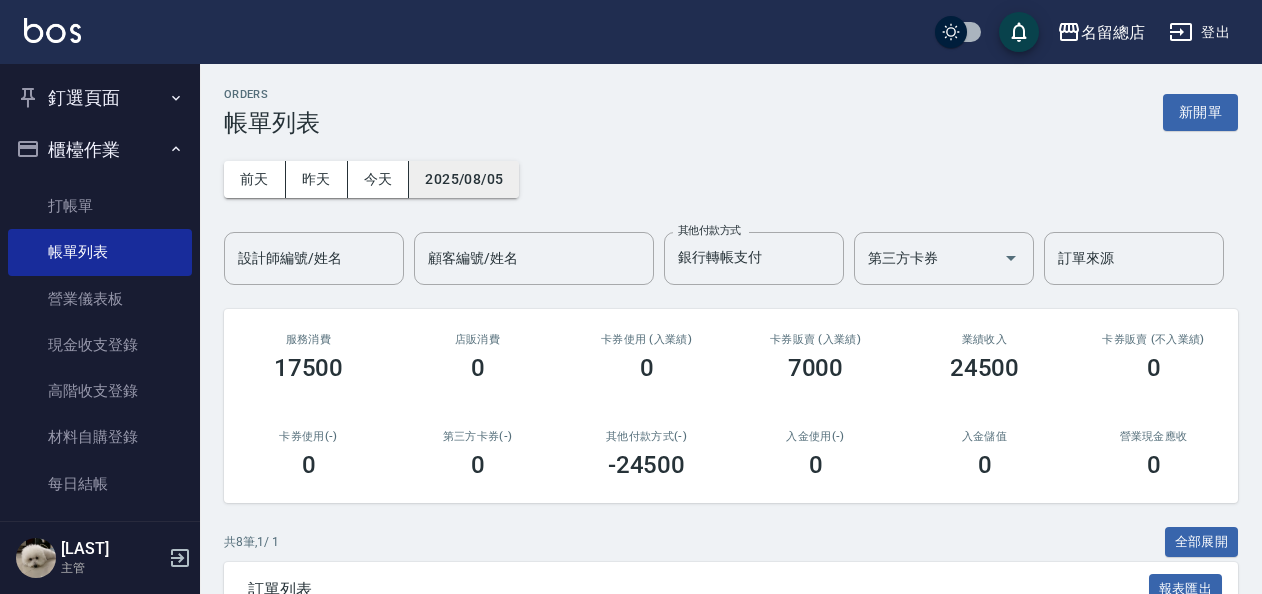 click on "2025/08/05" at bounding box center (464, 179) 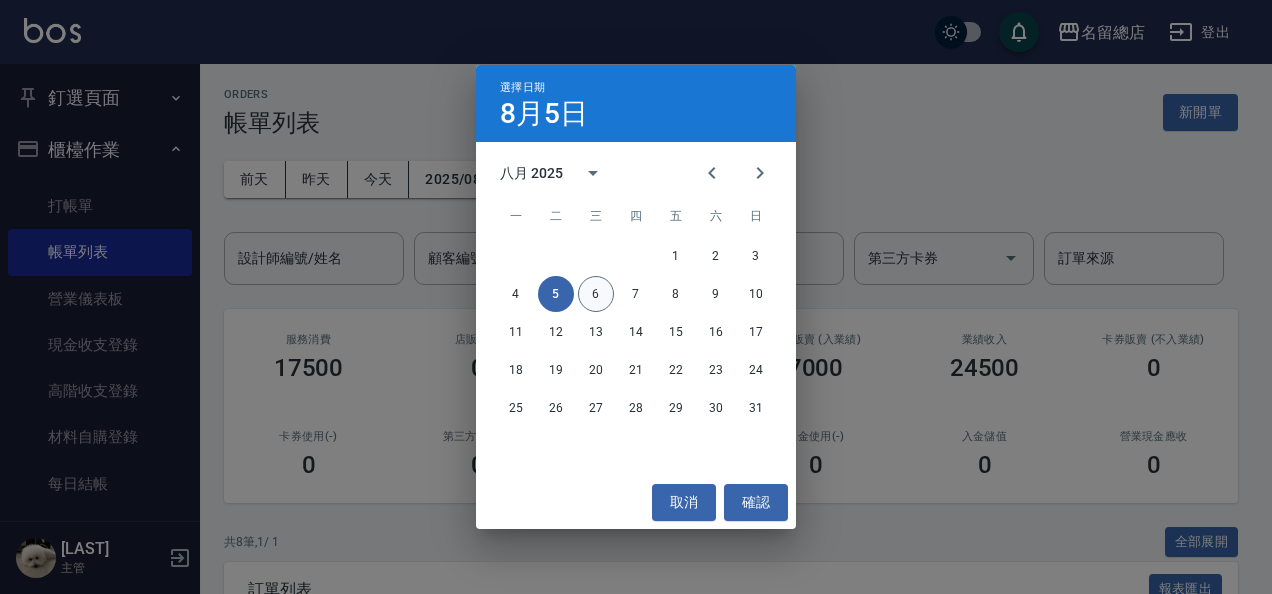 click on "6" at bounding box center [596, 294] 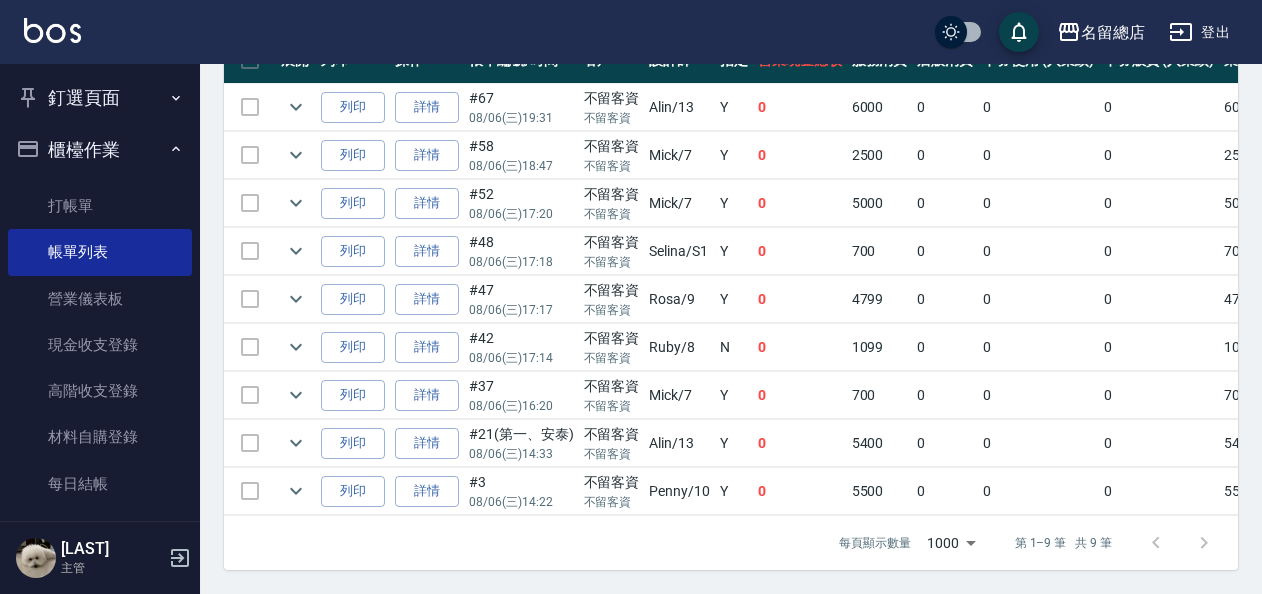 scroll, scrollTop: 590, scrollLeft: 0, axis: vertical 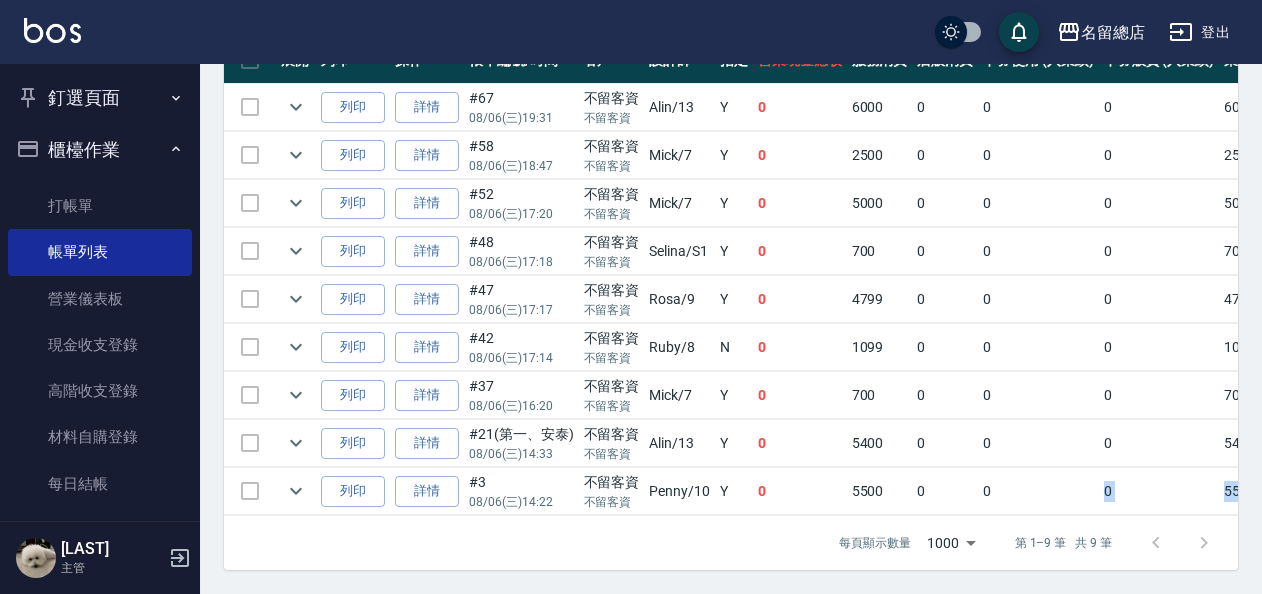 drag, startPoint x: 759, startPoint y: 500, endPoint x: 1002, endPoint y: 496, distance: 243.03291 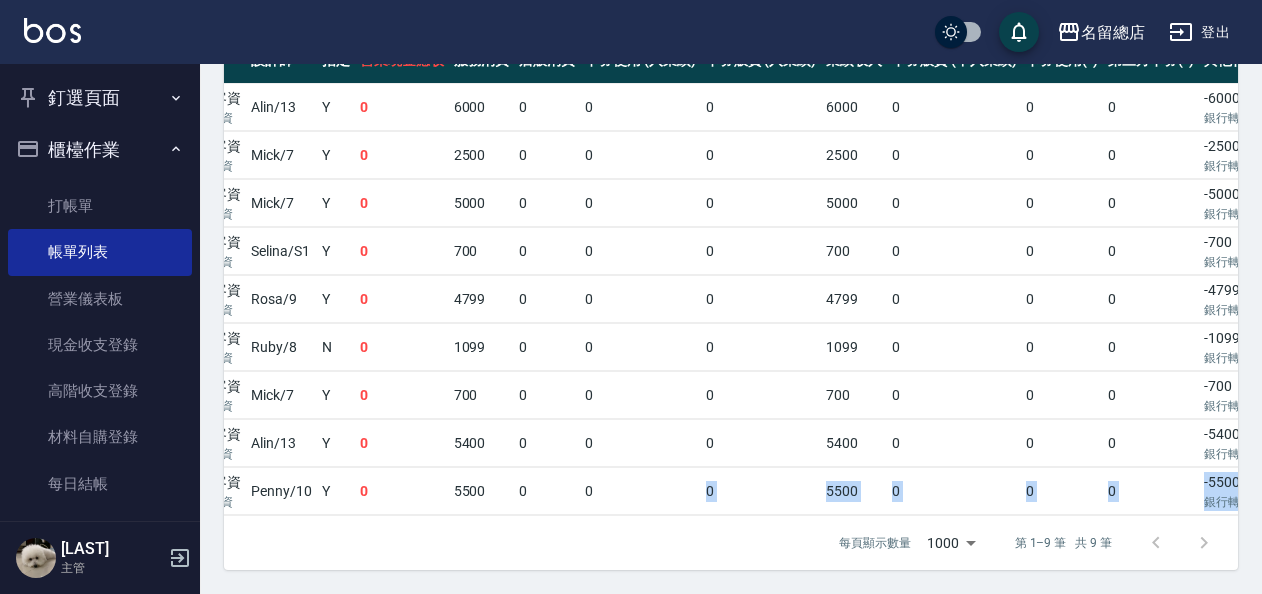 scroll, scrollTop: 0, scrollLeft: 474, axis: horizontal 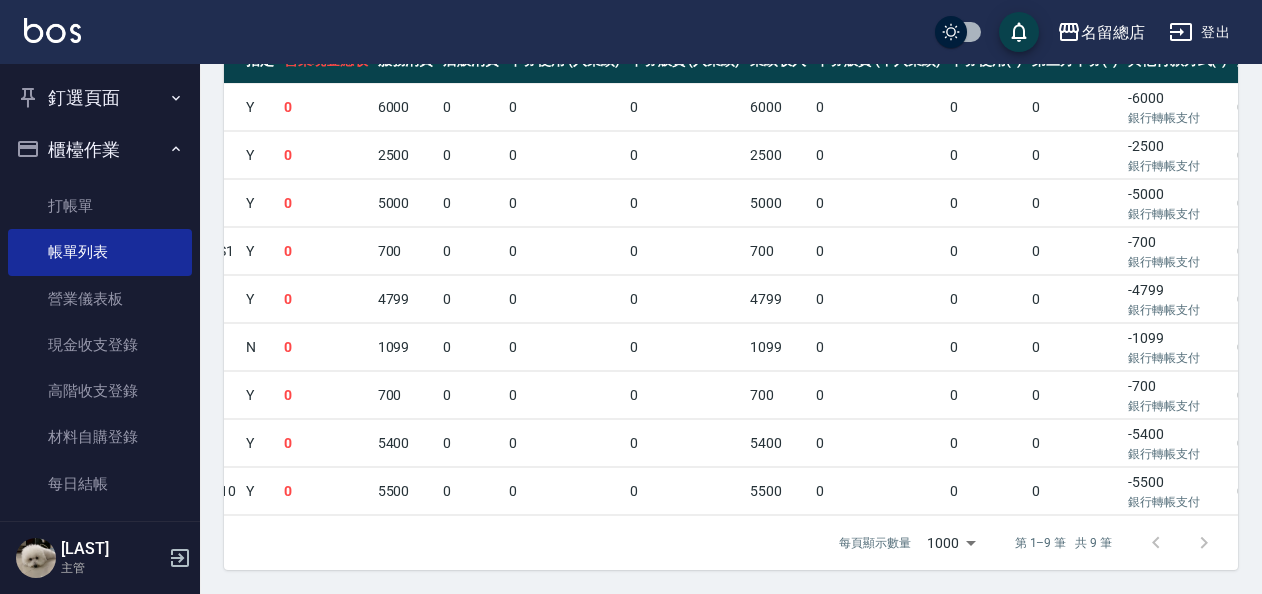 click on "0" at bounding box center (1075, 443) 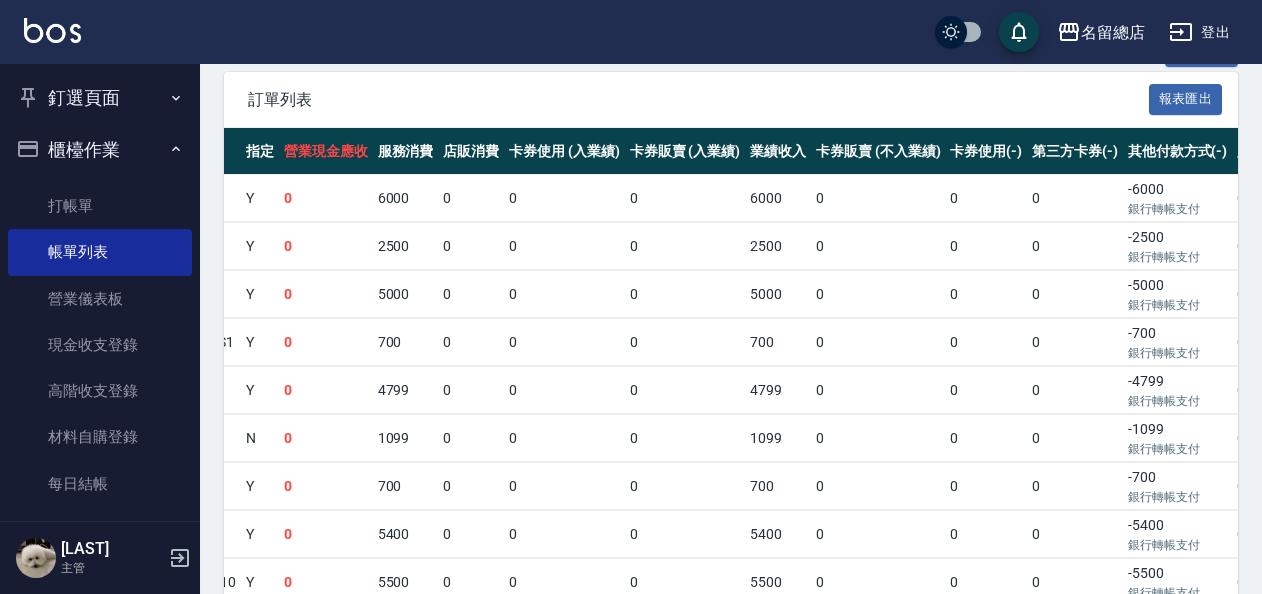 scroll, scrollTop: 590, scrollLeft: 0, axis: vertical 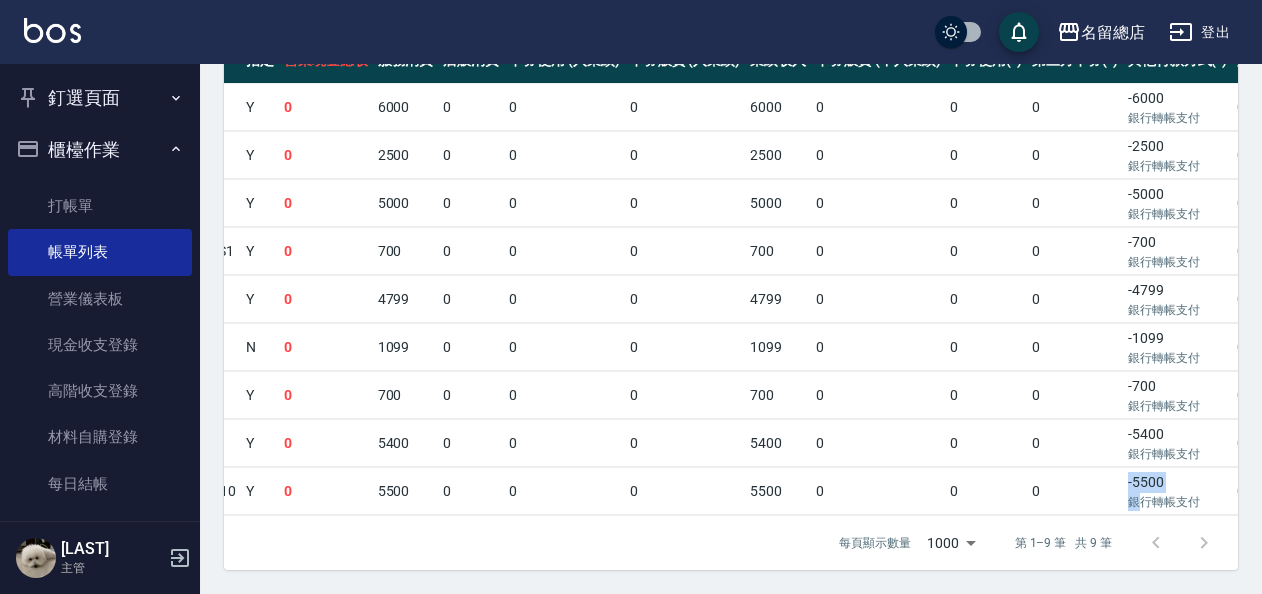 drag, startPoint x: 1070, startPoint y: 498, endPoint x: 1144, endPoint y: 498, distance: 74 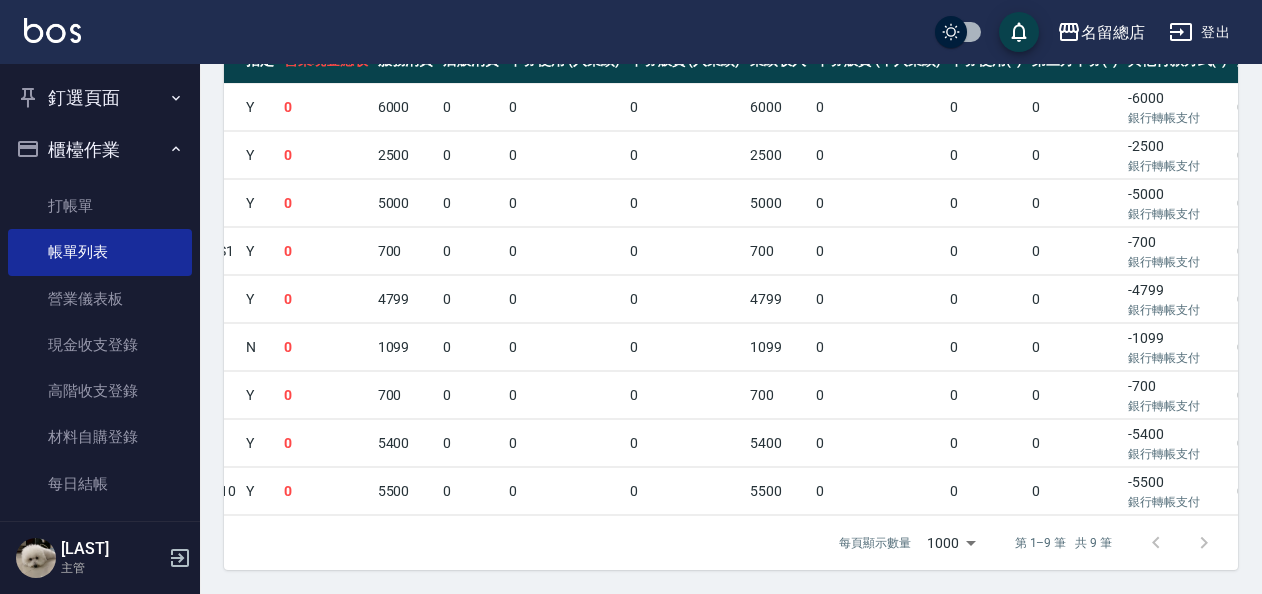 drag, startPoint x: 1144, startPoint y: 498, endPoint x: 1019, endPoint y: 448, distance: 134.62912 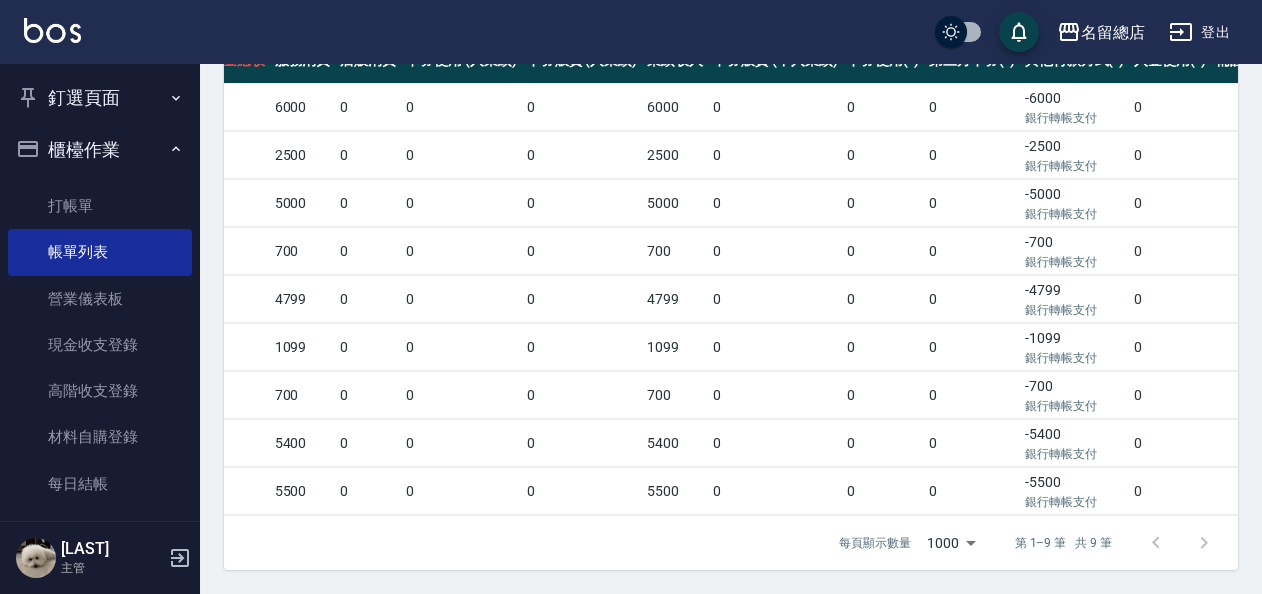scroll, scrollTop: 0, scrollLeft: 613, axis: horizontal 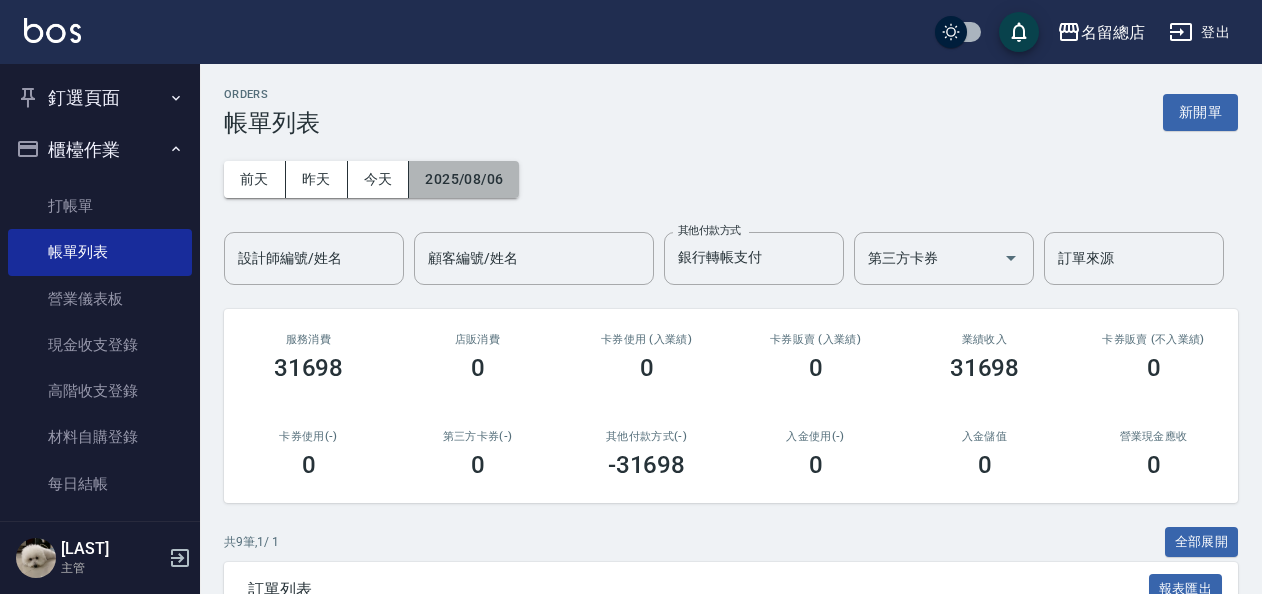 click on "2025/08/06" at bounding box center (464, 179) 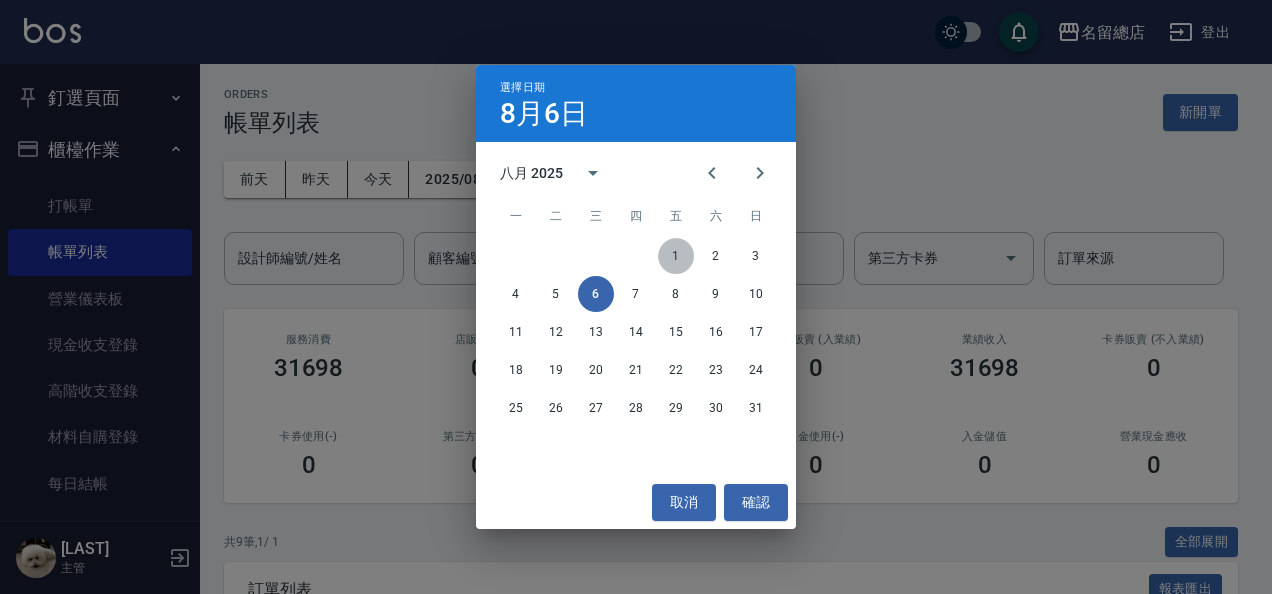 click on "1" at bounding box center (676, 256) 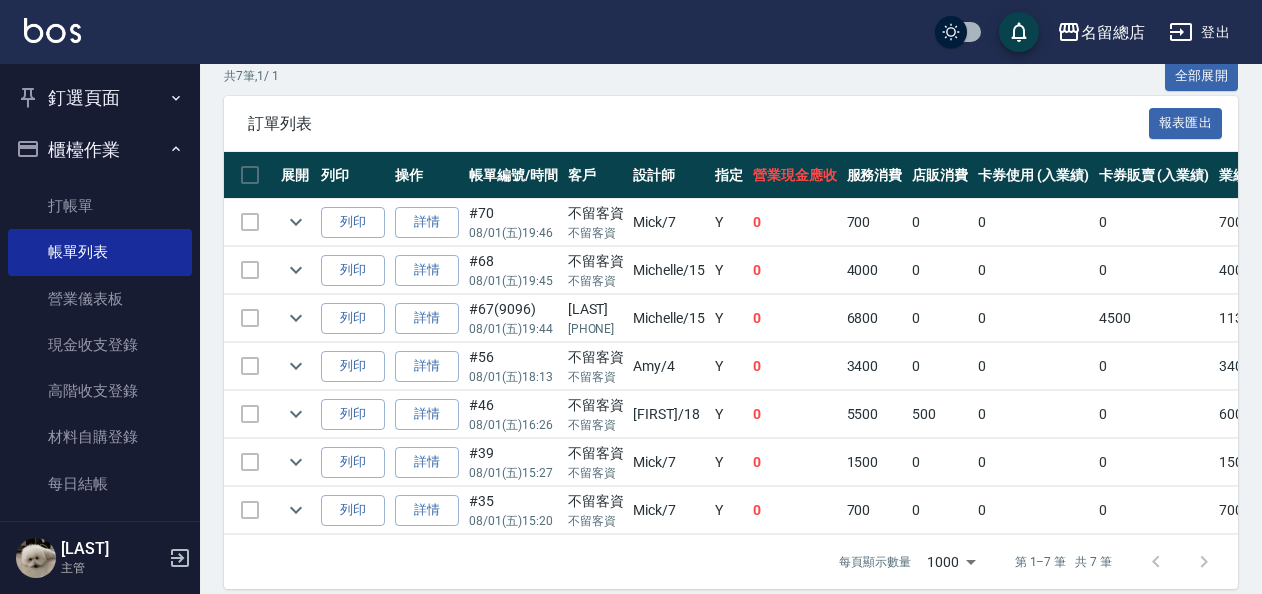 scroll, scrollTop: 495, scrollLeft: 0, axis: vertical 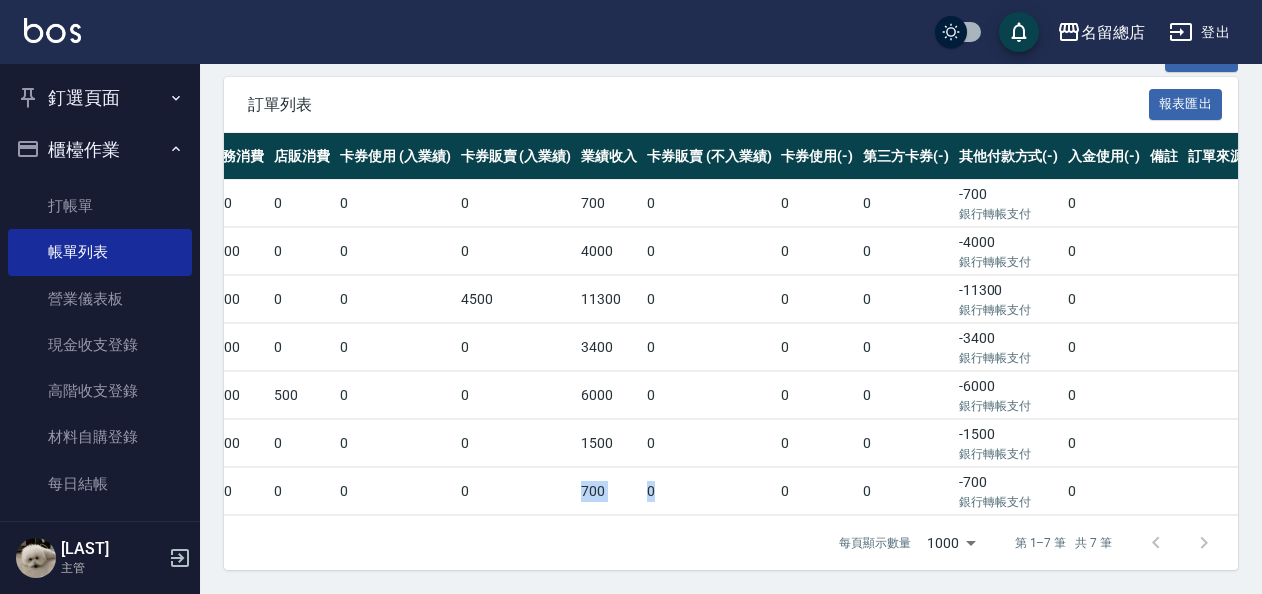 drag, startPoint x: 691, startPoint y: 486, endPoint x: 525, endPoint y: 468, distance: 166.97305 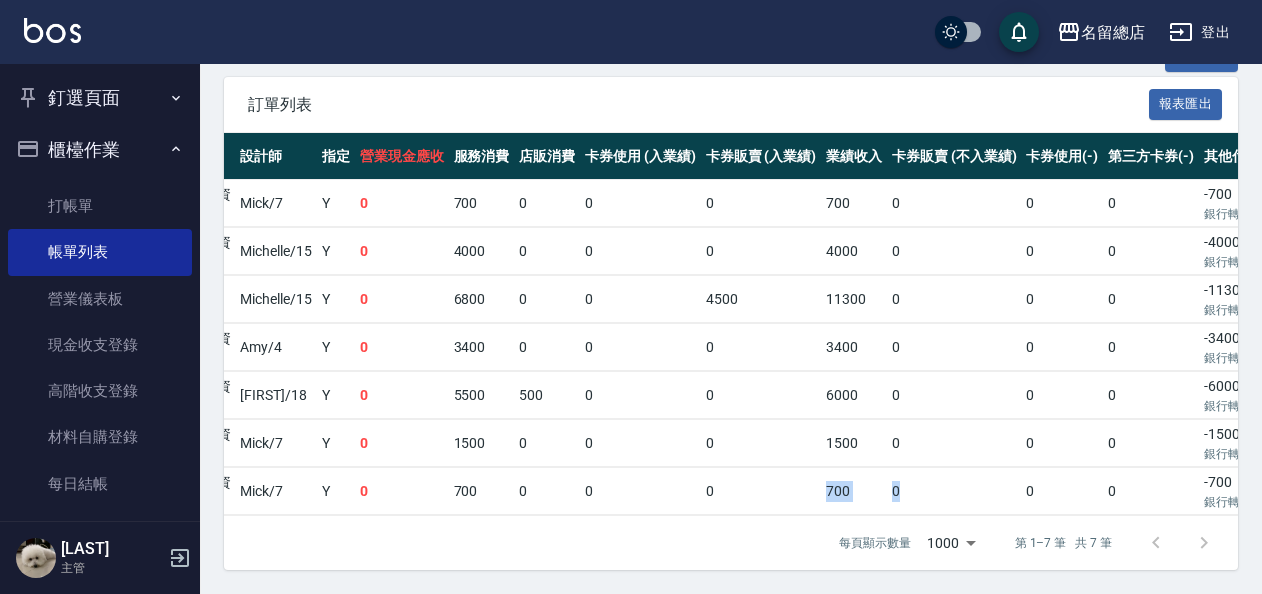 scroll, scrollTop: 0, scrollLeft: 206, axis: horizontal 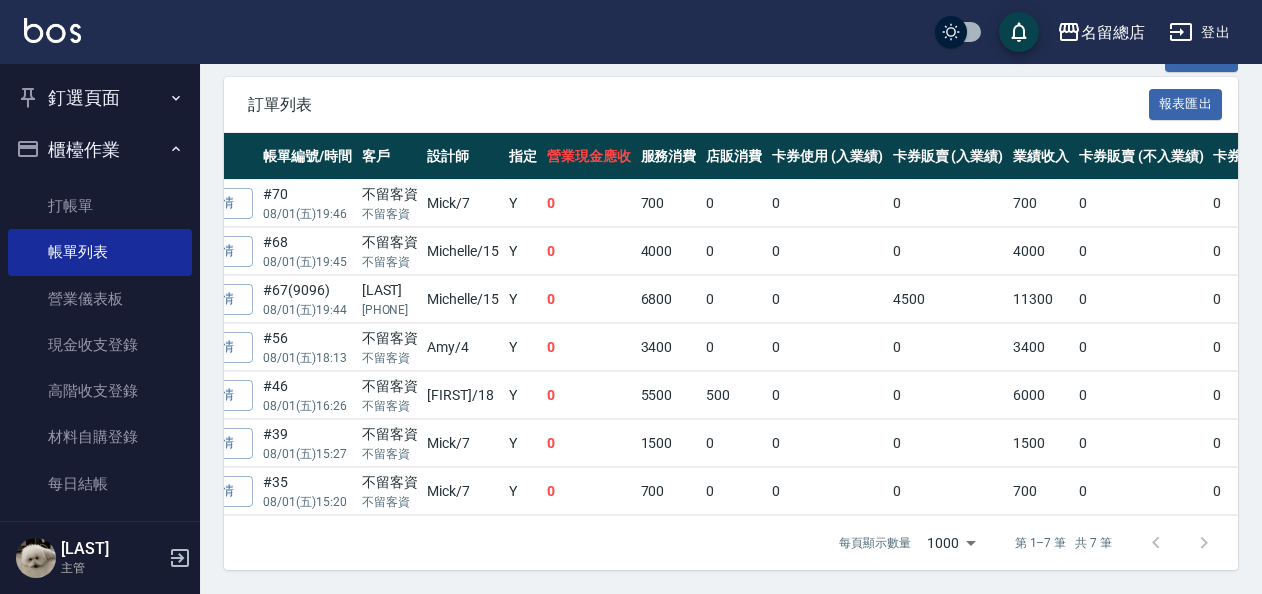 click on "0" at bounding box center (589, 443) 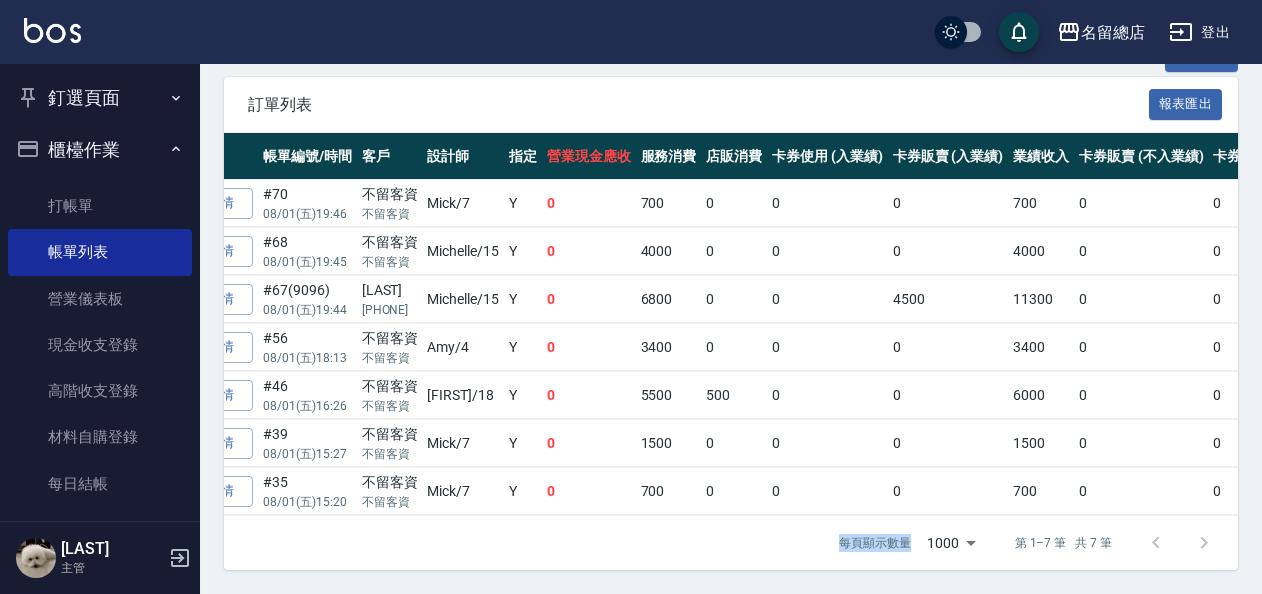drag, startPoint x: 693, startPoint y: 499, endPoint x: 984, endPoint y: 536, distance: 293.3428 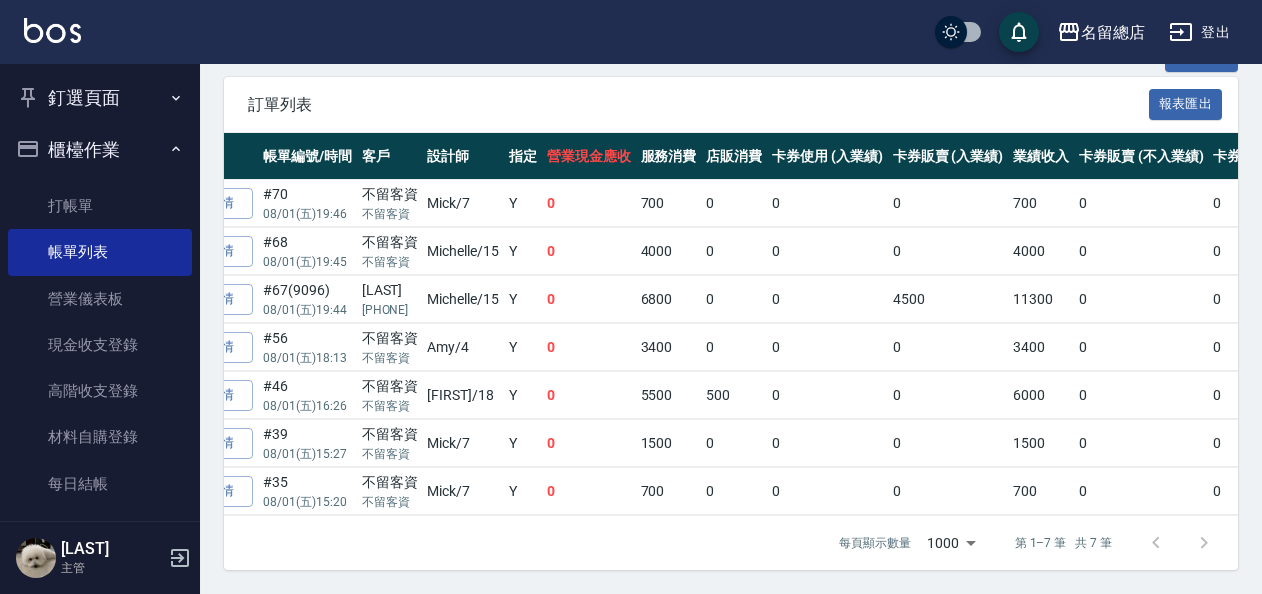 drag, startPoint x: 984, startPoint y: 536, endPoint x: 949, endPoint y: 433, distance: 108.78419 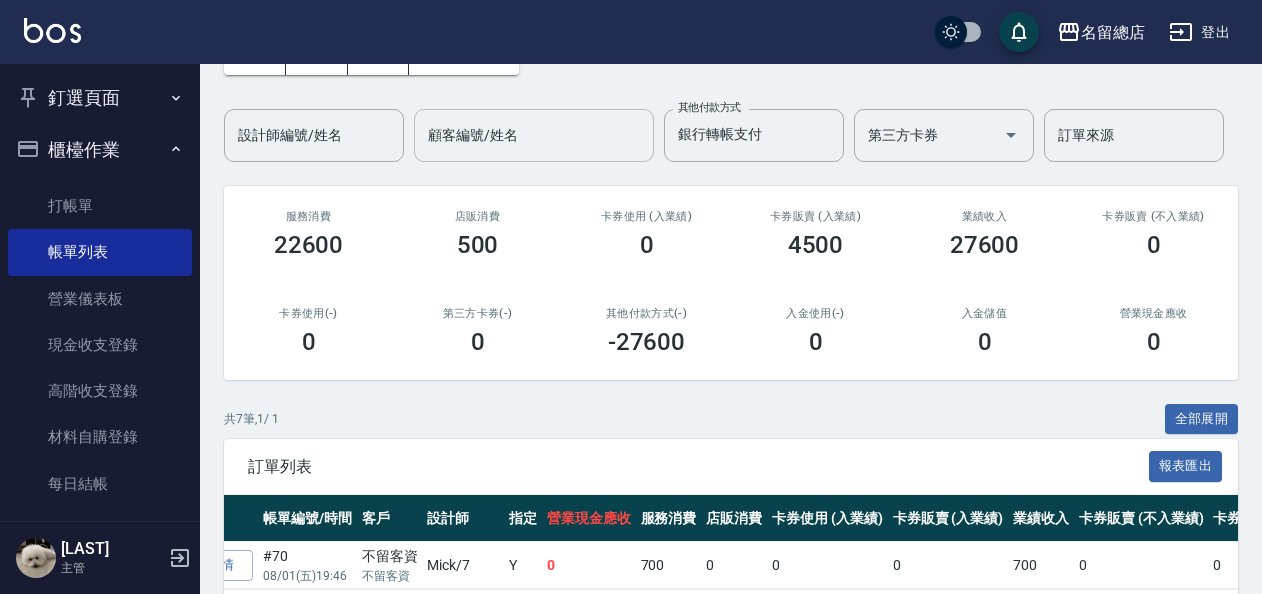 scroll, scrollTop: 0, scrollLeft: 0, axis: both 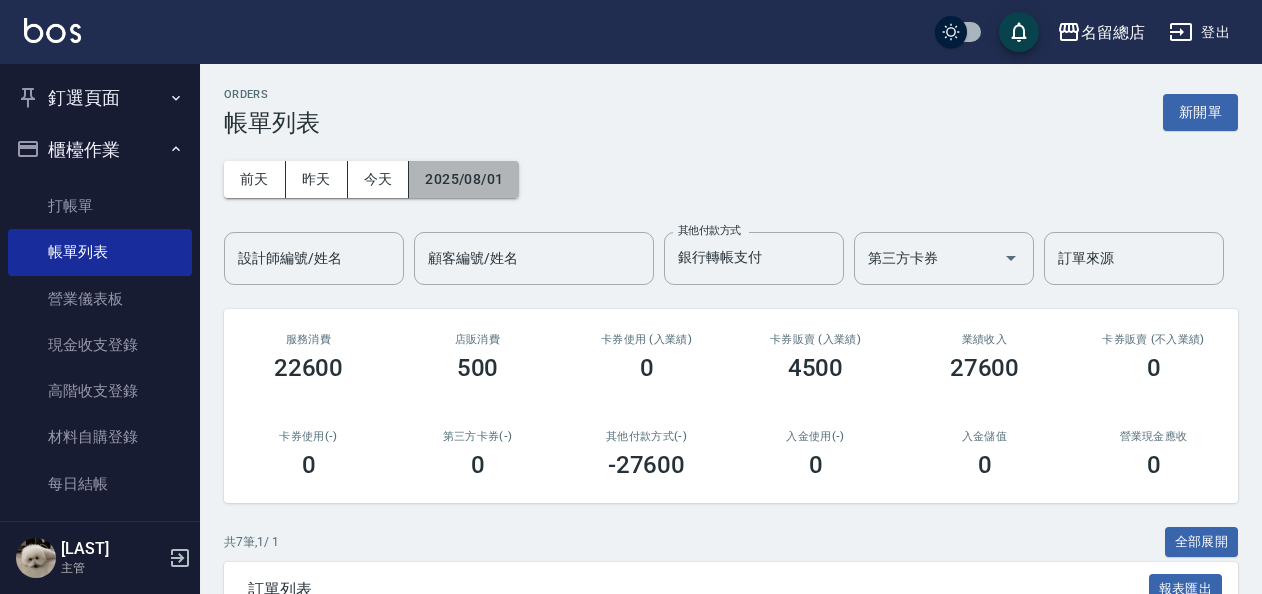 click on "2025/08/01" at bounding box center (464, 179) 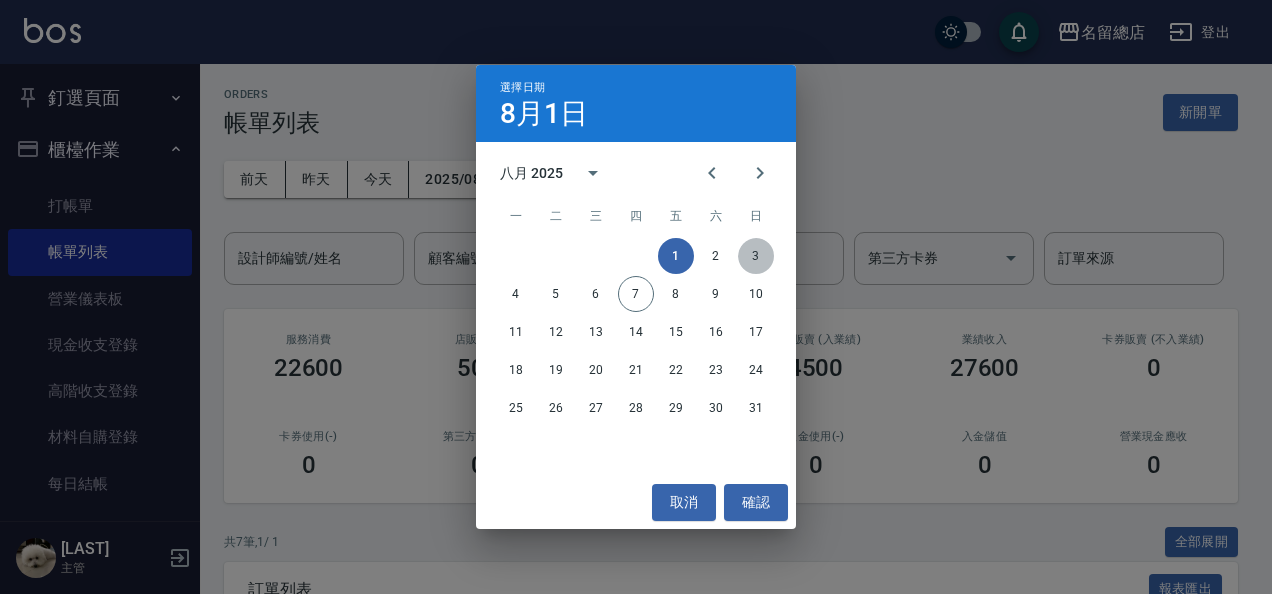 click on "3" at bounding box center [756, 256] 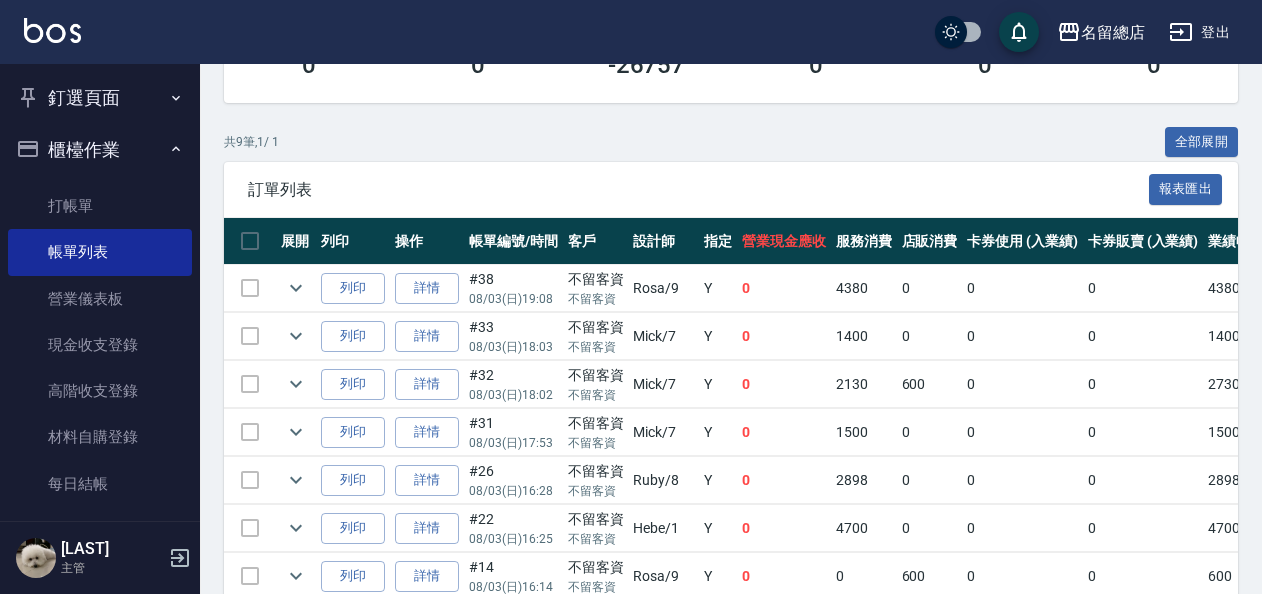 scroll, scrollTop: 590, scrollLeft: 0, axis: vertical 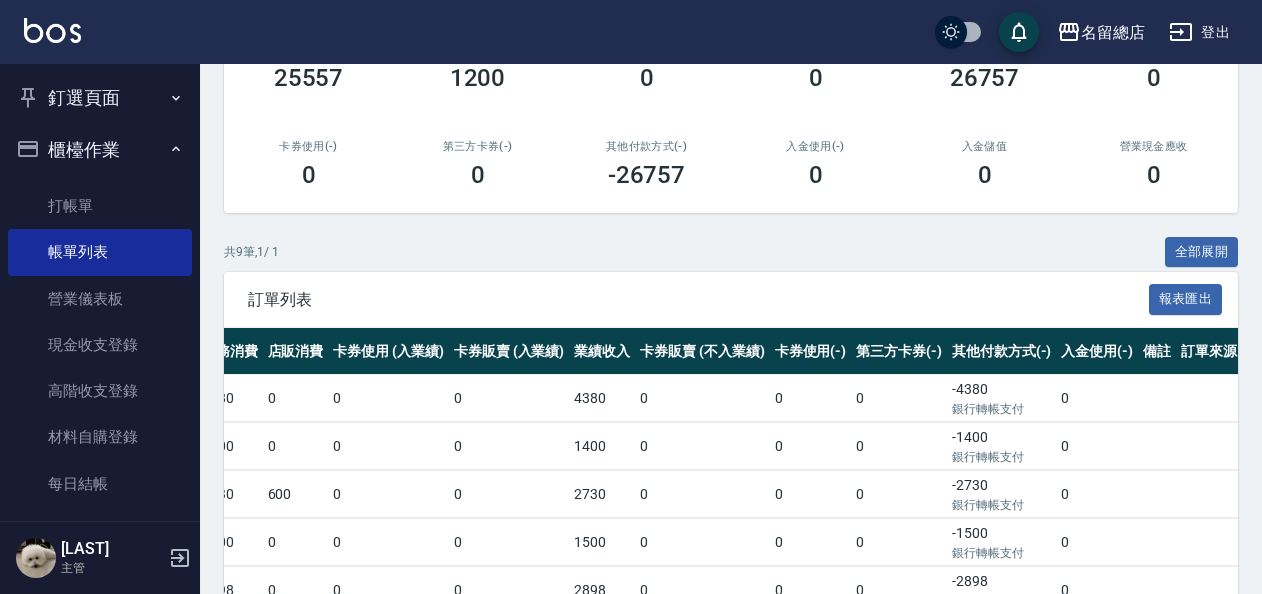click on "共  9  筆,  1  /   1 全部展開" at bounding box center [731, 252] 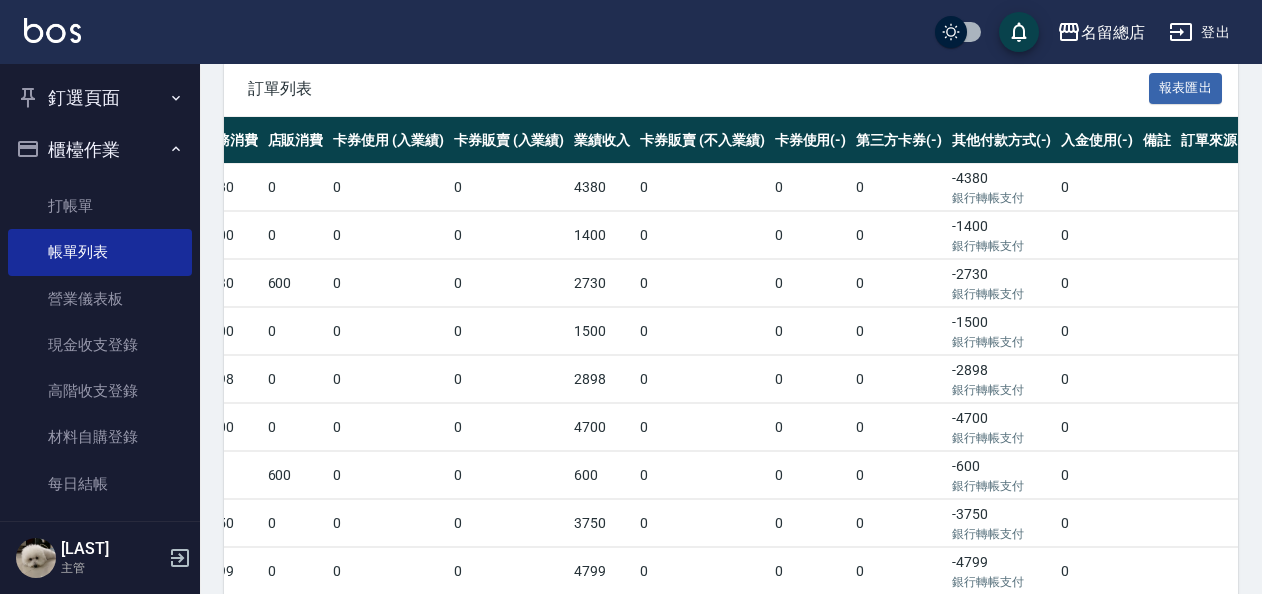 scroll, scrollTop: 190, scrollLeft: 0, axis: vertical 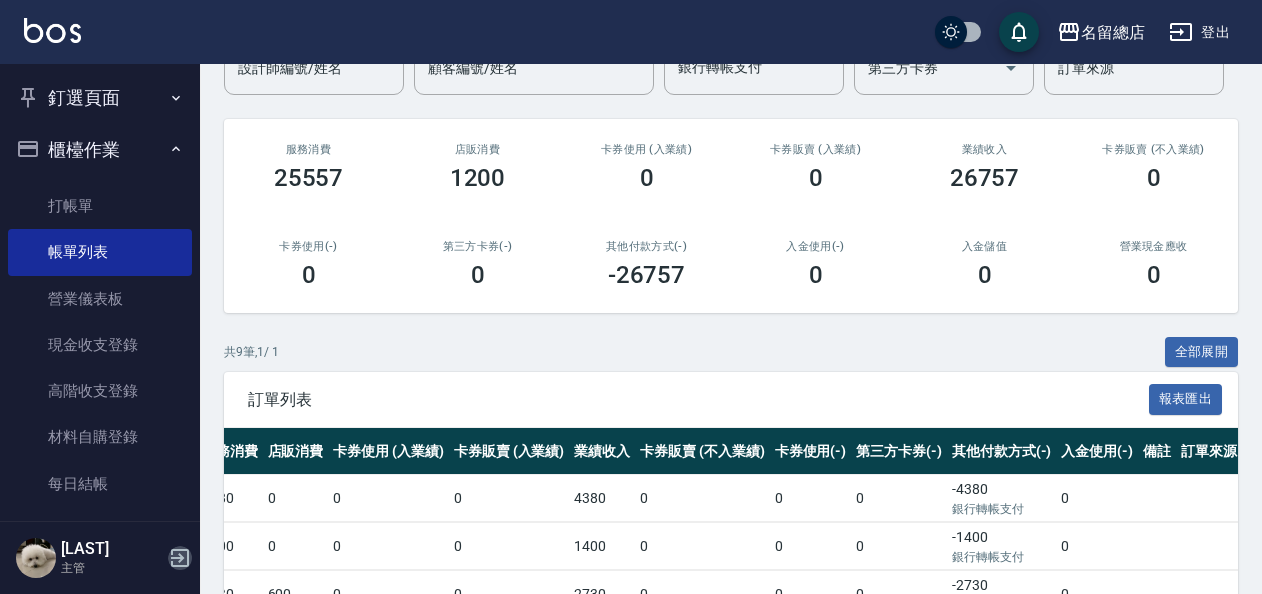 click 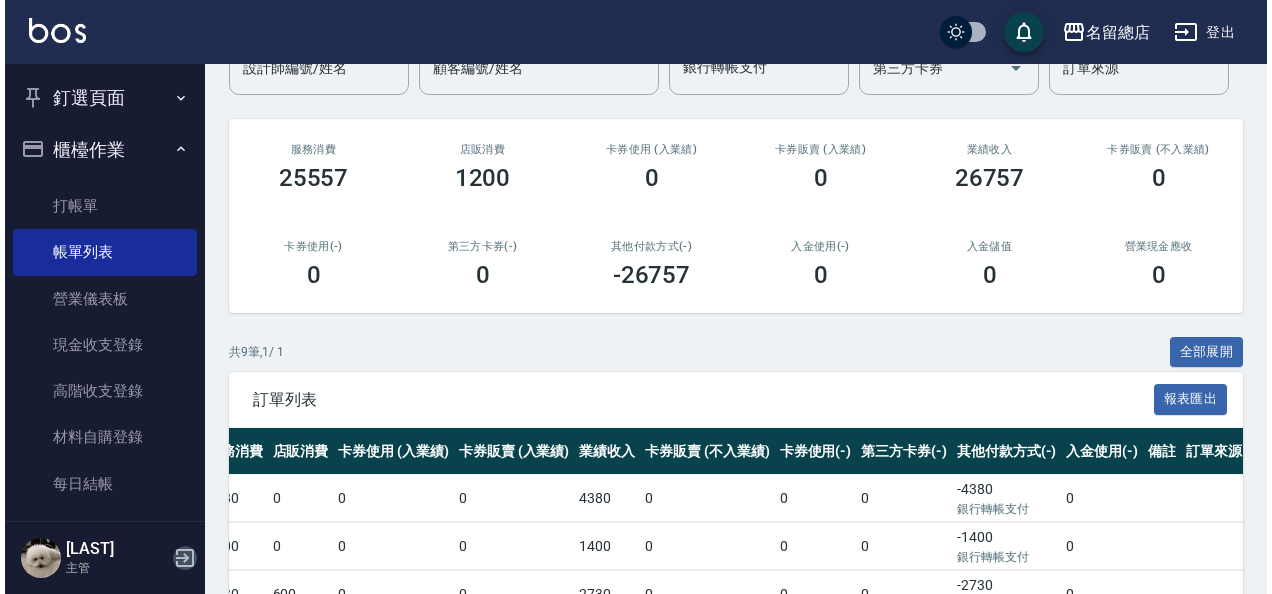 scroll, scrollTop: 0, scrollLeft: 0, axis: both 